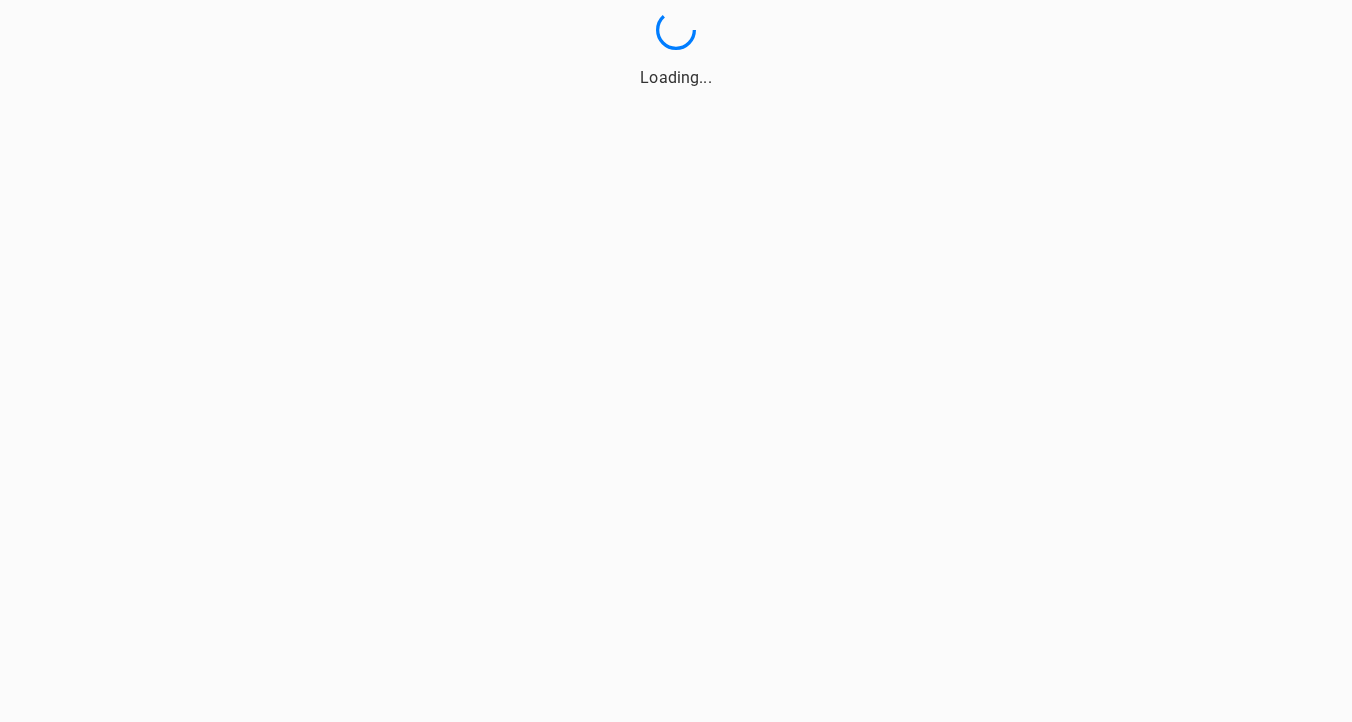 scroll, scrollTop: 0, scrollLeft: 0, axis: both 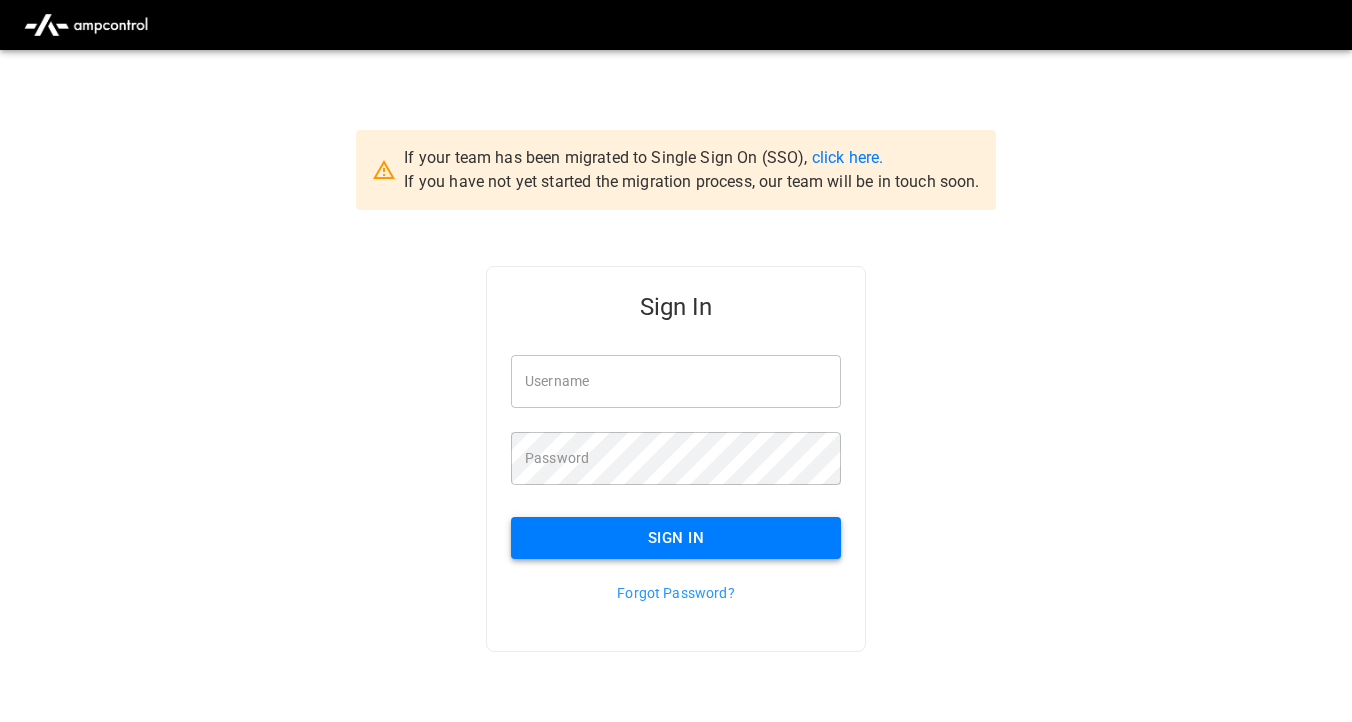 type on "**********" 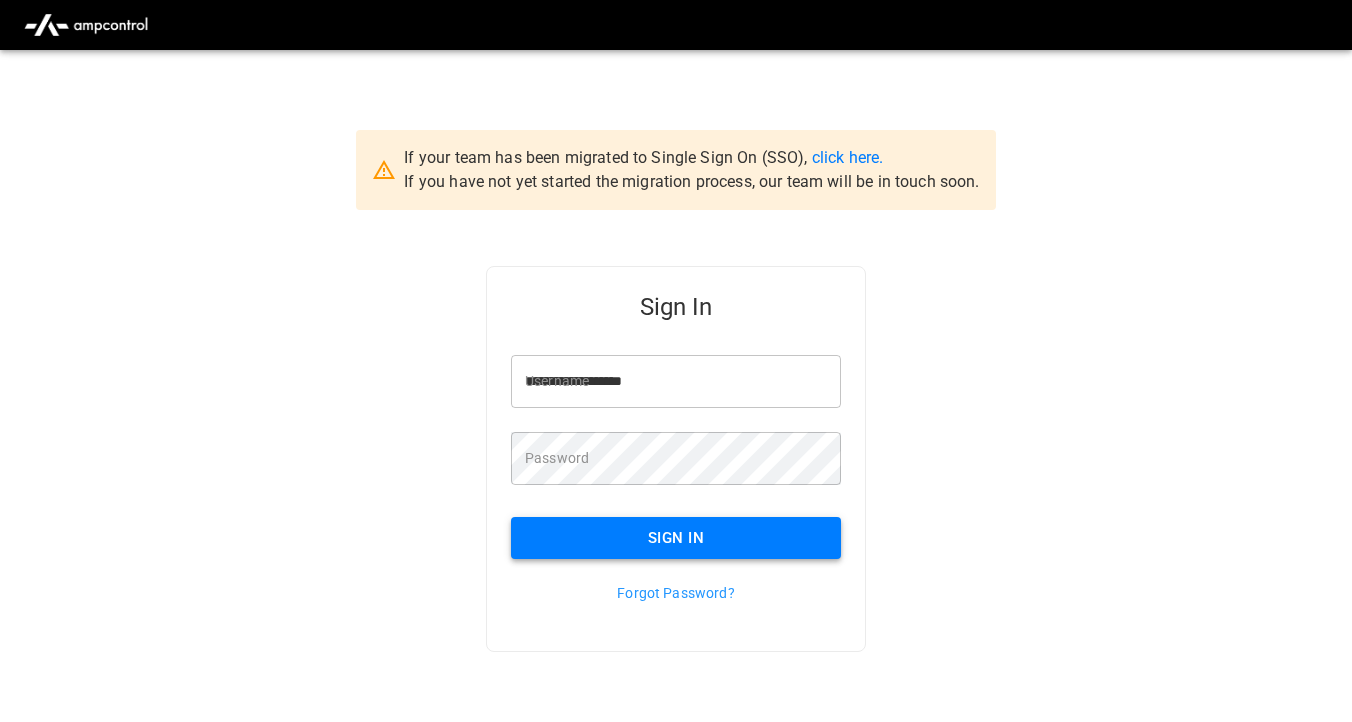 click on "Sign In" at bounding box center [676, 538] 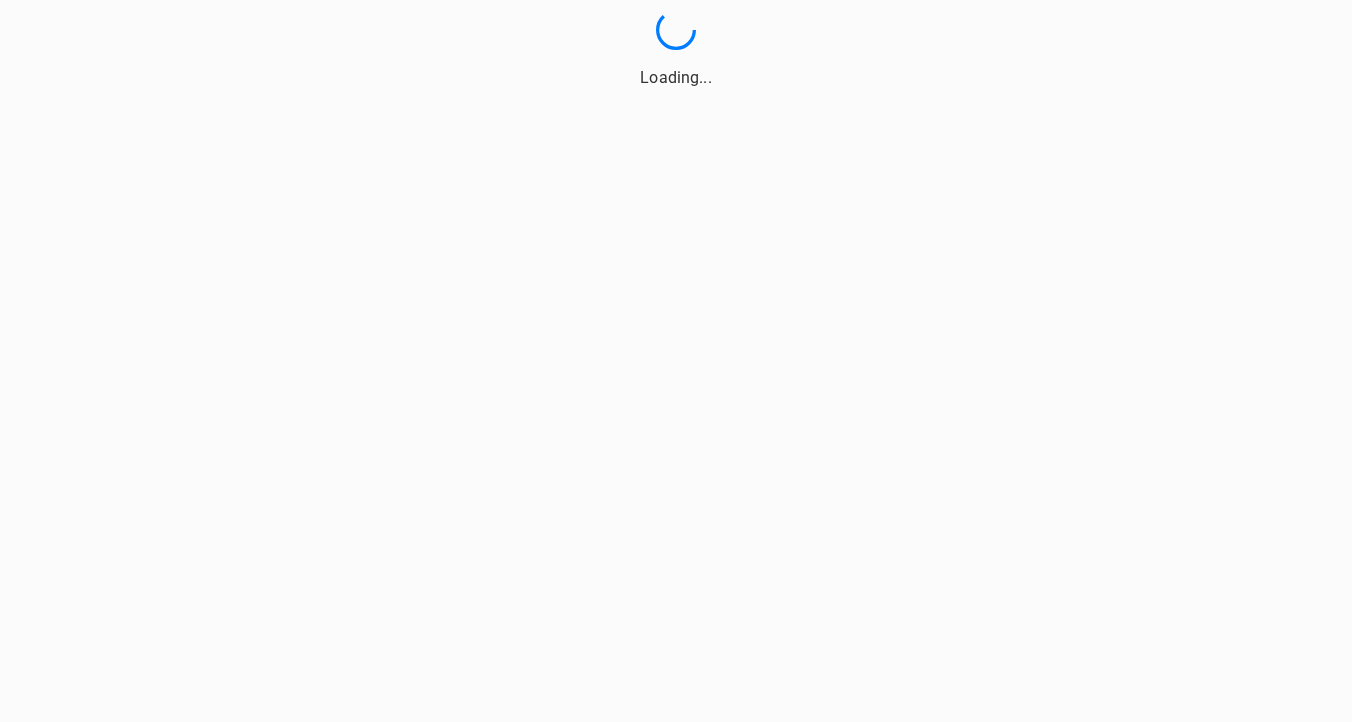 scroll, scrollTop: 0, scrollLeft: 0, axis: both 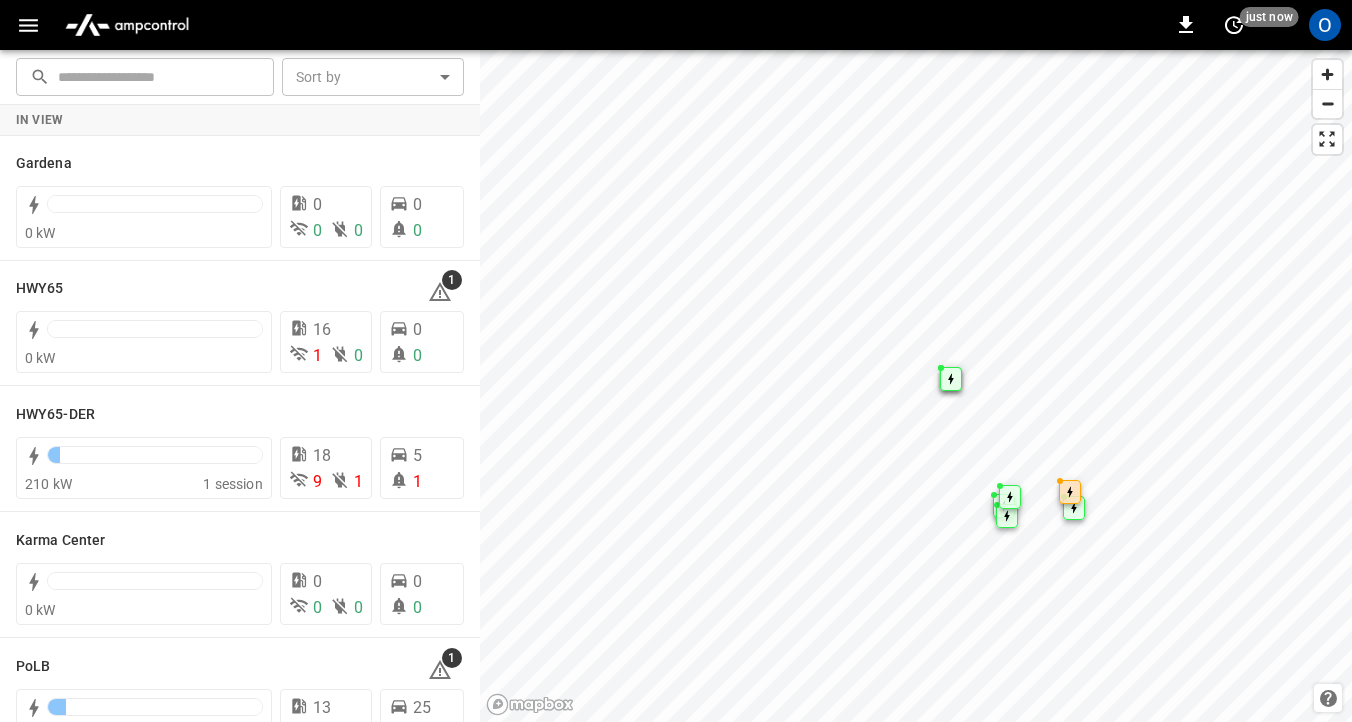 click at bounding box center [28, 25] 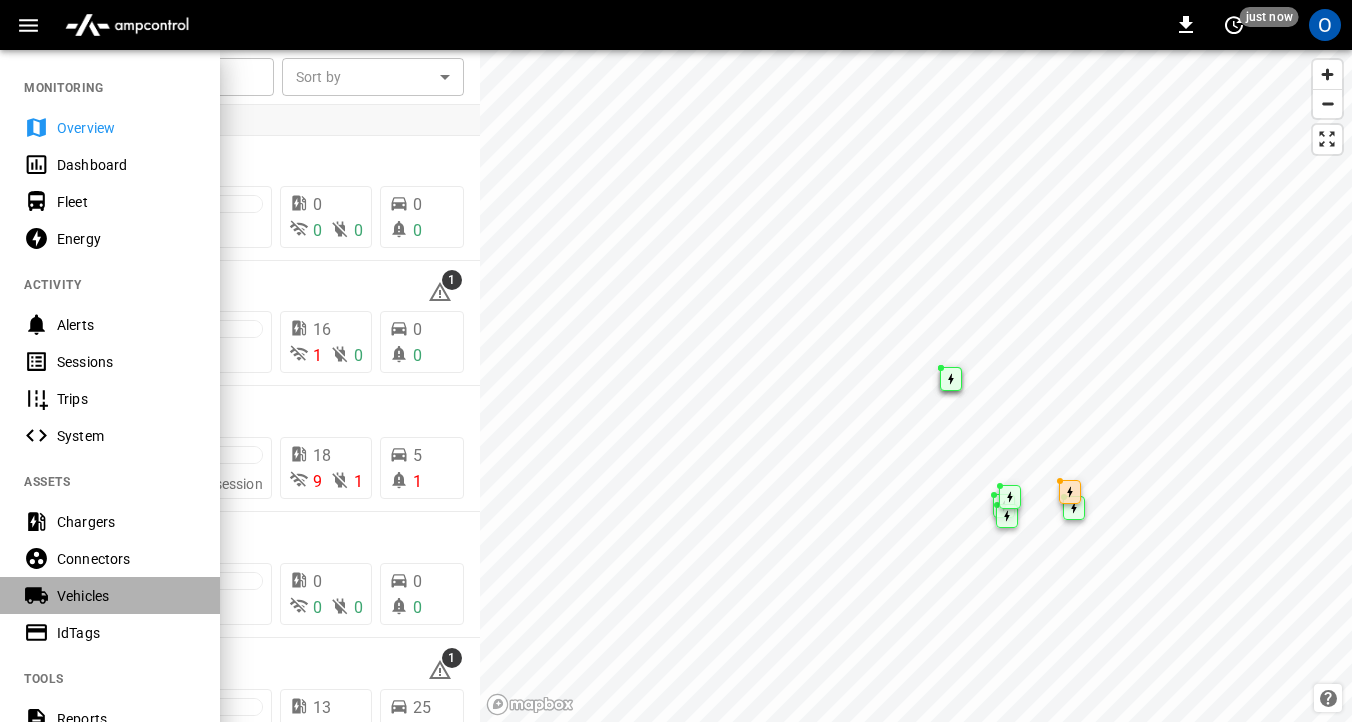 click on "Vehicles" at bounding box center [126, 596] 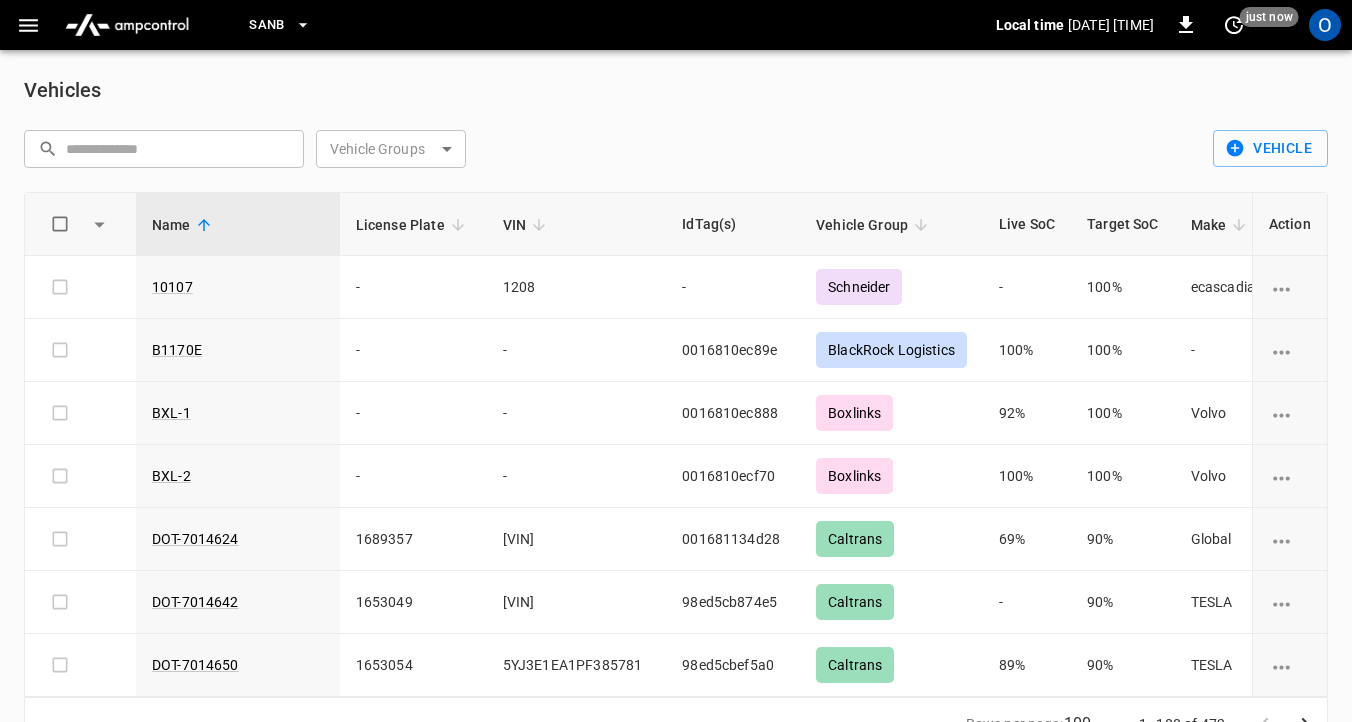 click at bounding box center [178, 148] 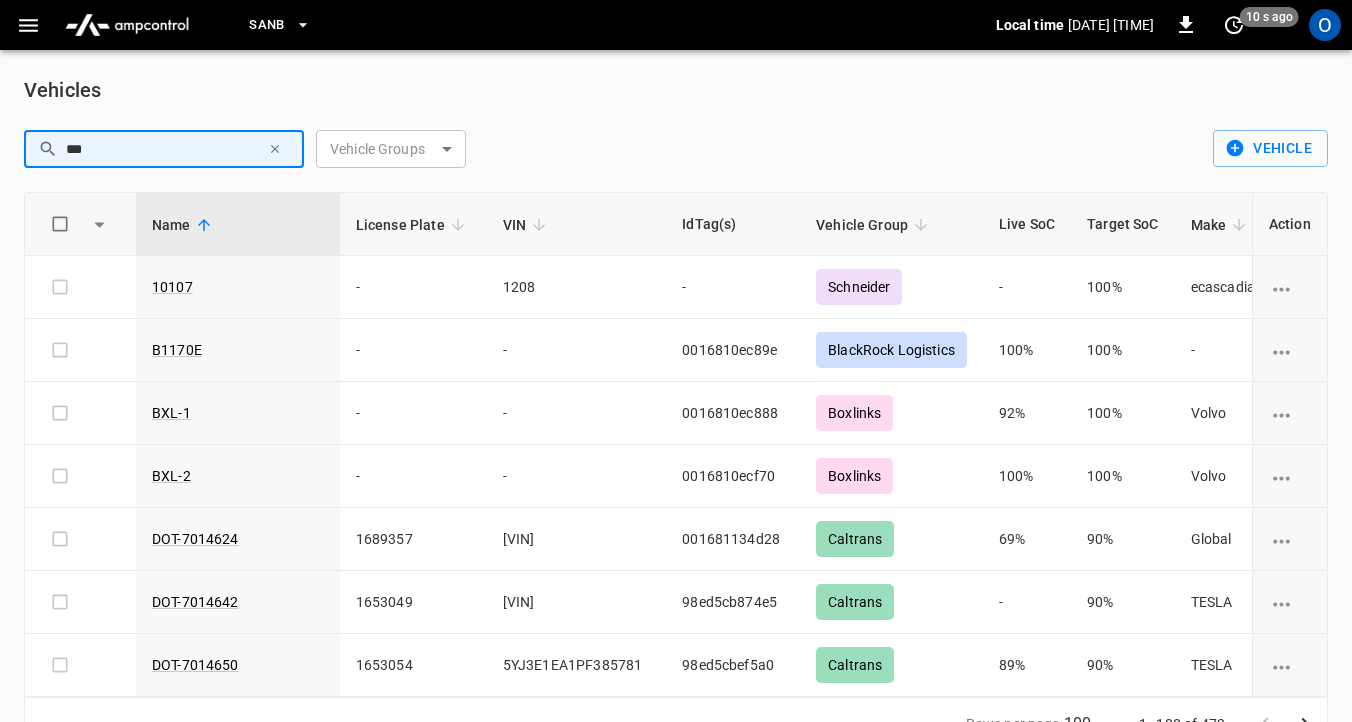 type on "***" 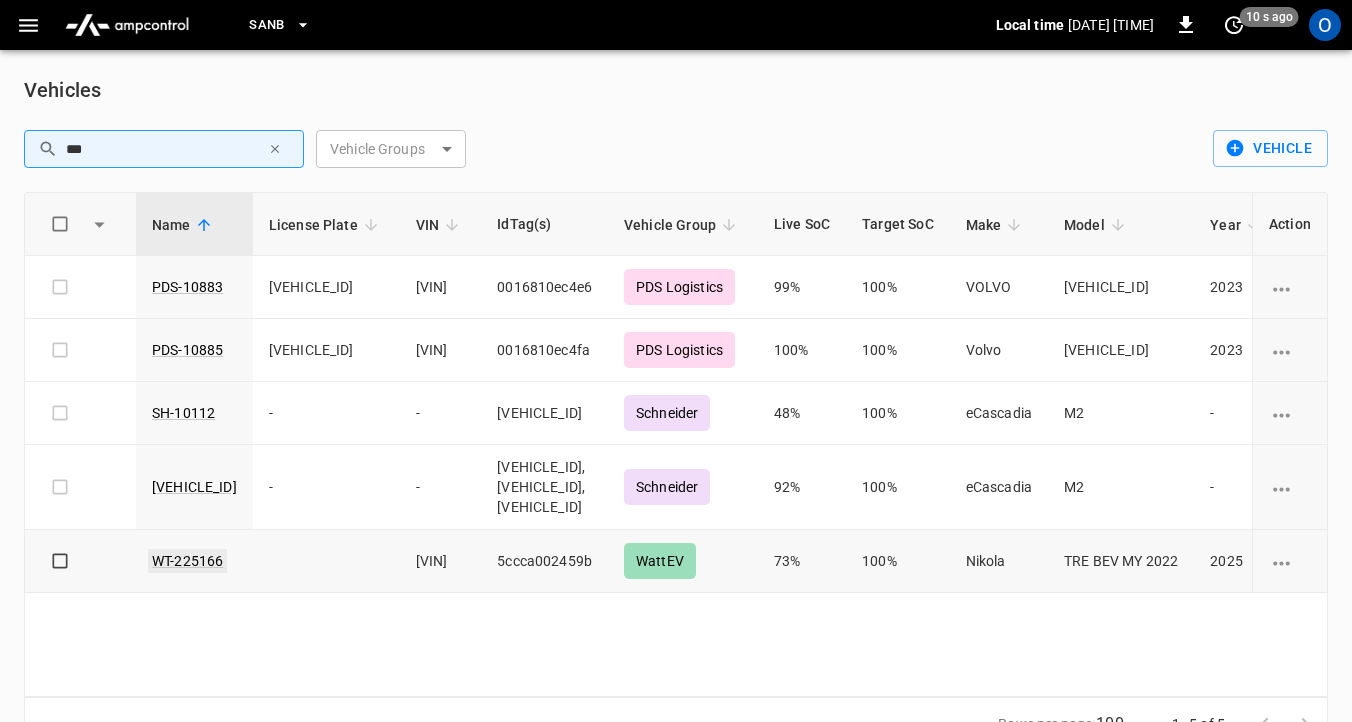 click on "WT-225166" at bounding box center [187, 561] 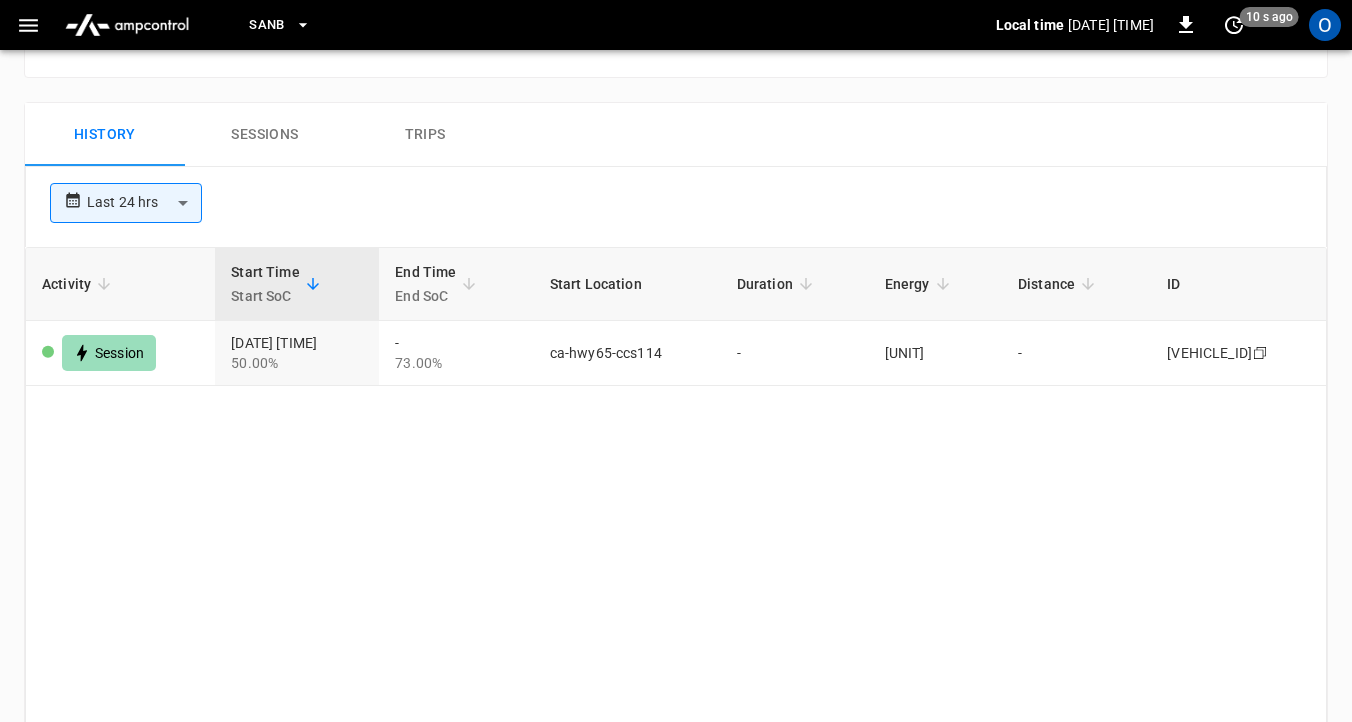 scroll, scrollTop: 1002, scrollLeft: 0, axis: vertical 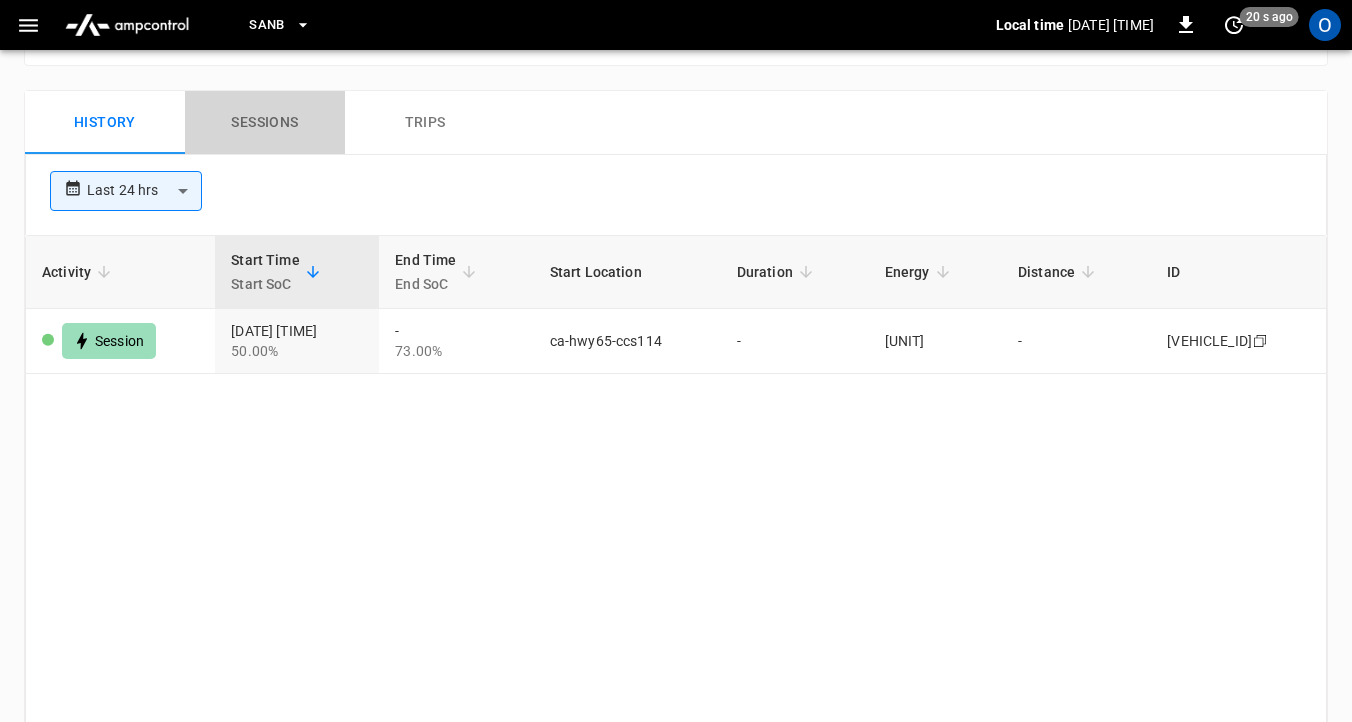 click on "Sessions" at bounding box center (265, 123) 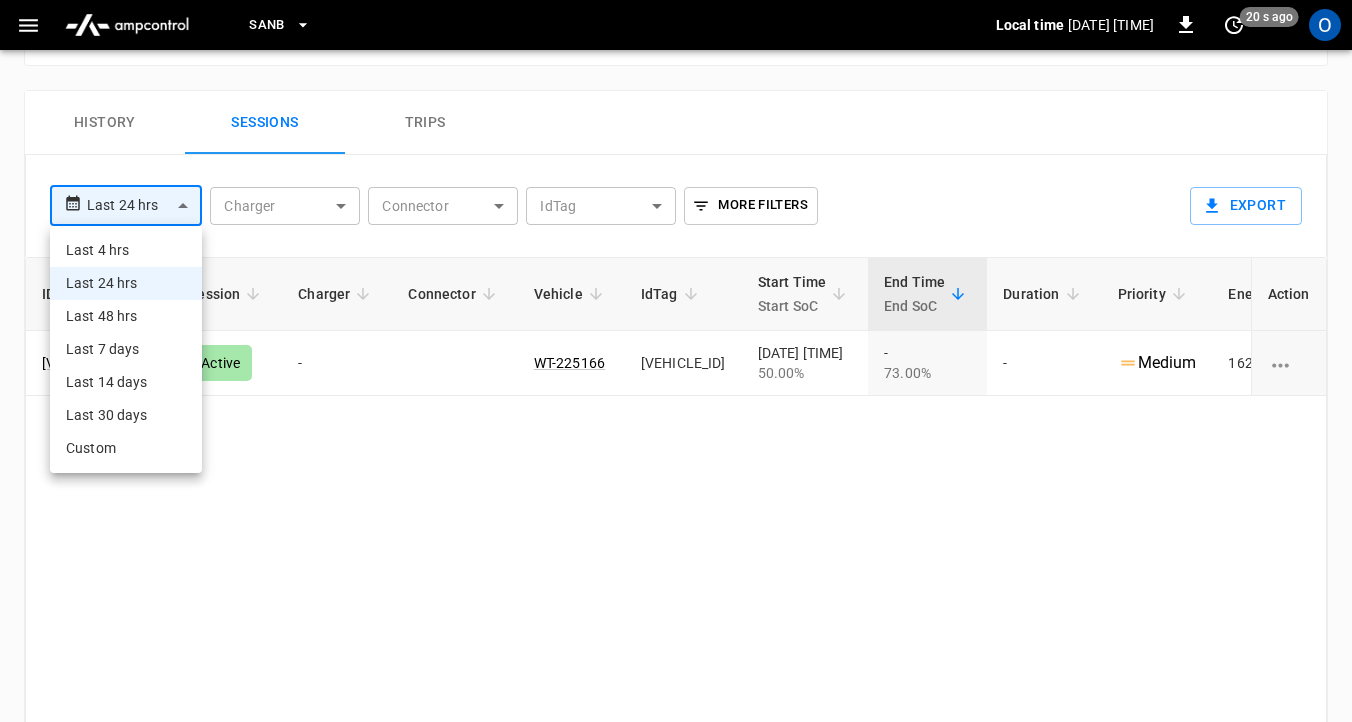 click on "**********" at bounding box center [676, -81] 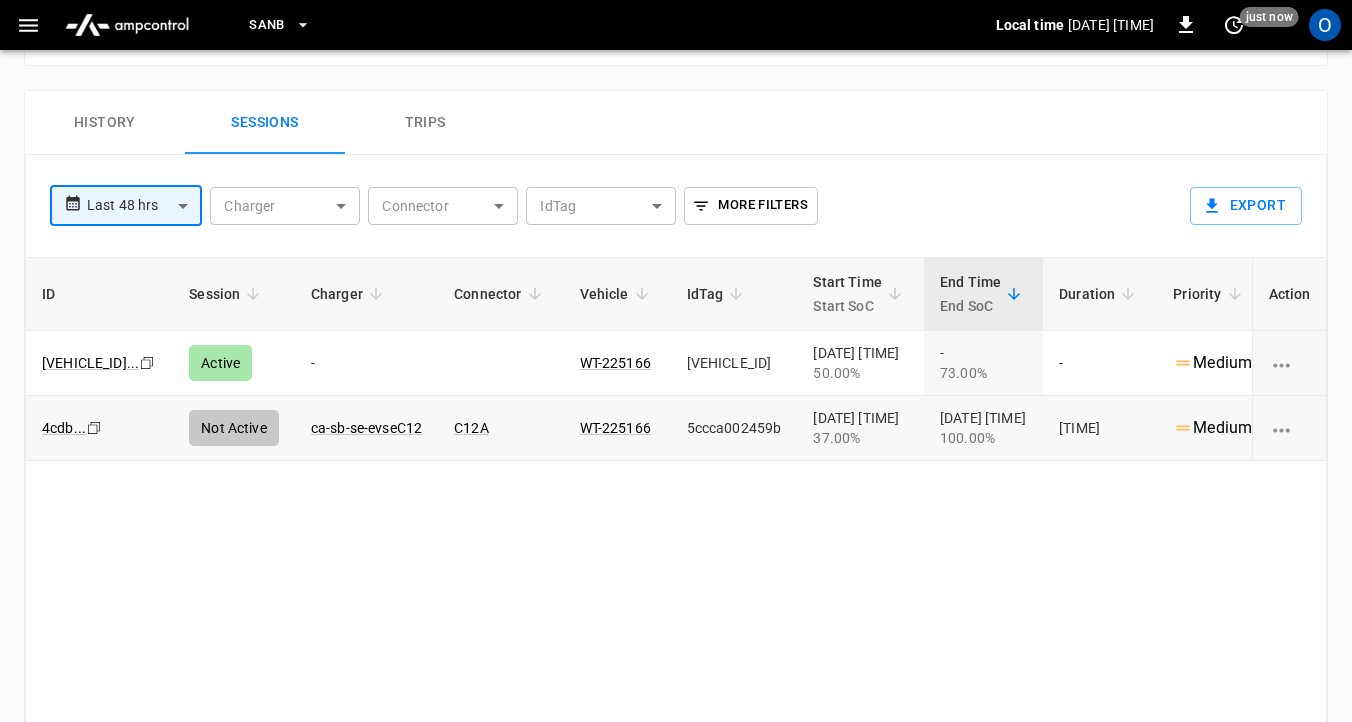click on "ca-sb-se-evseC12" at bounding box center (366, 428) 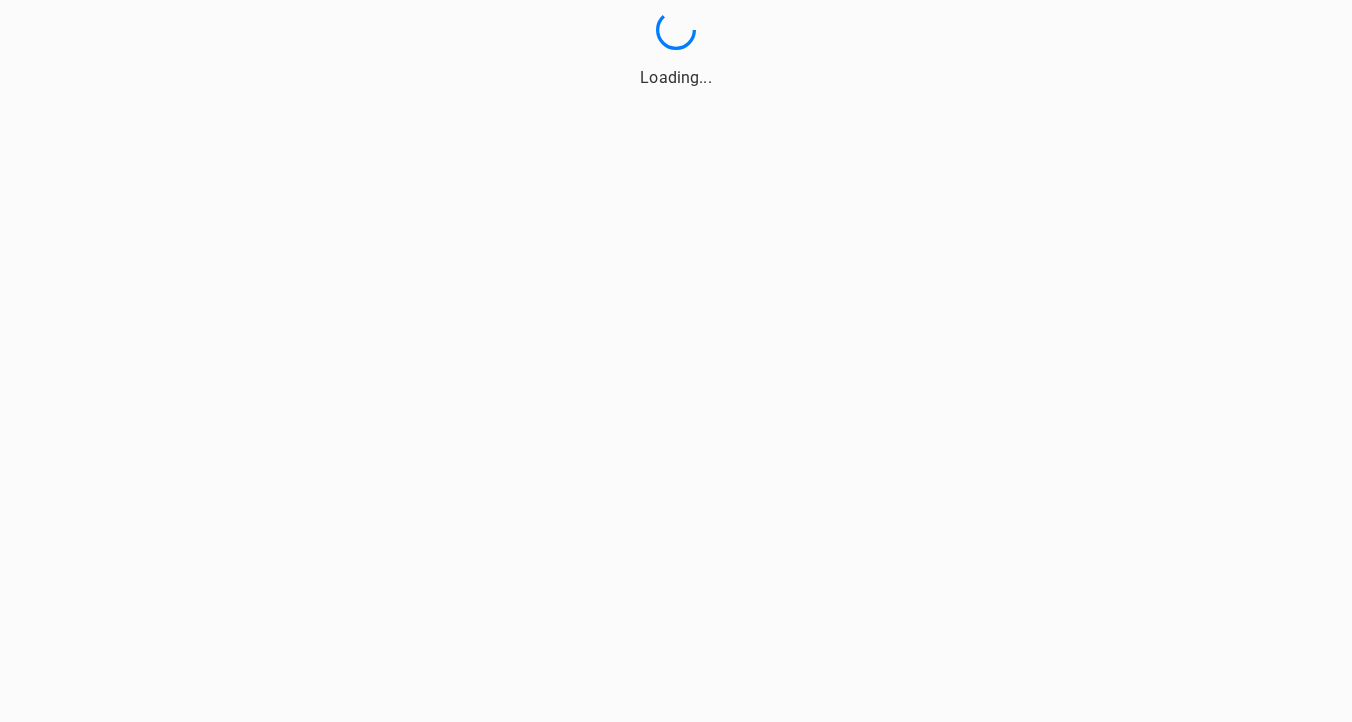 scroll, scrollTop: 0, scrollLeft: 0, axis: both 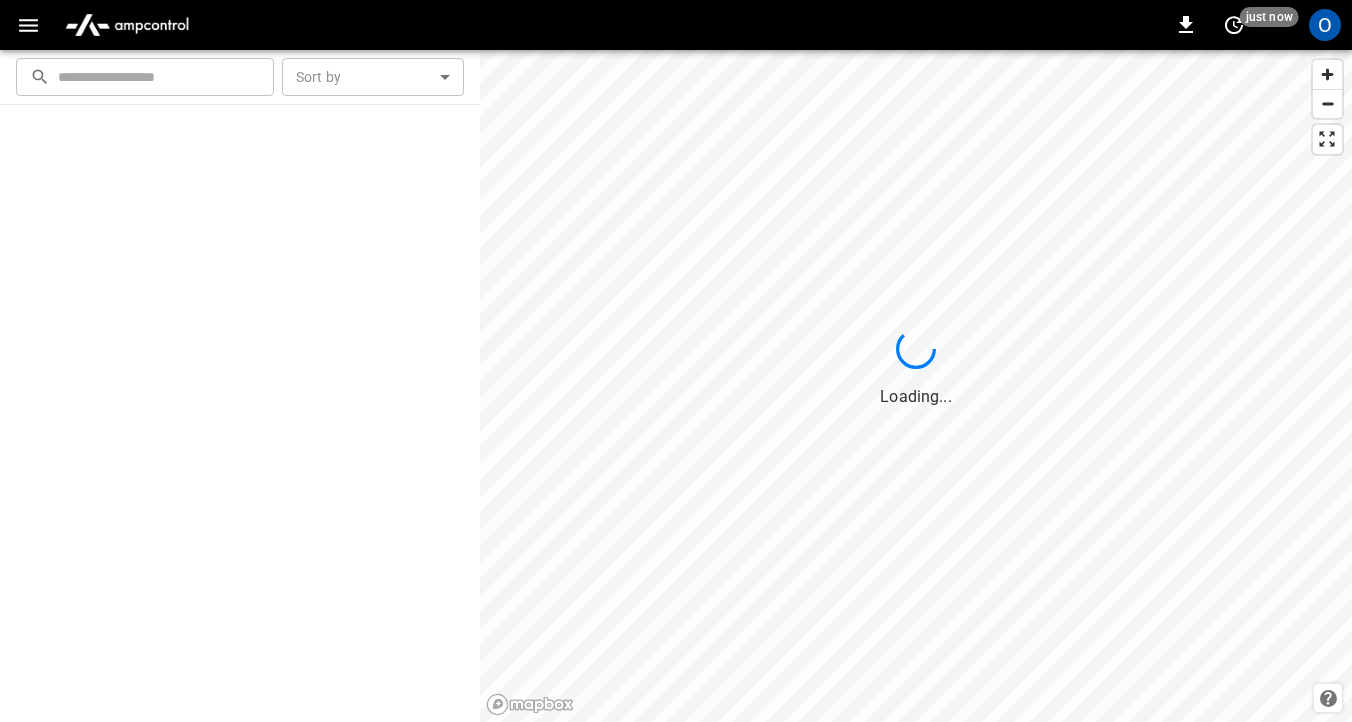 click 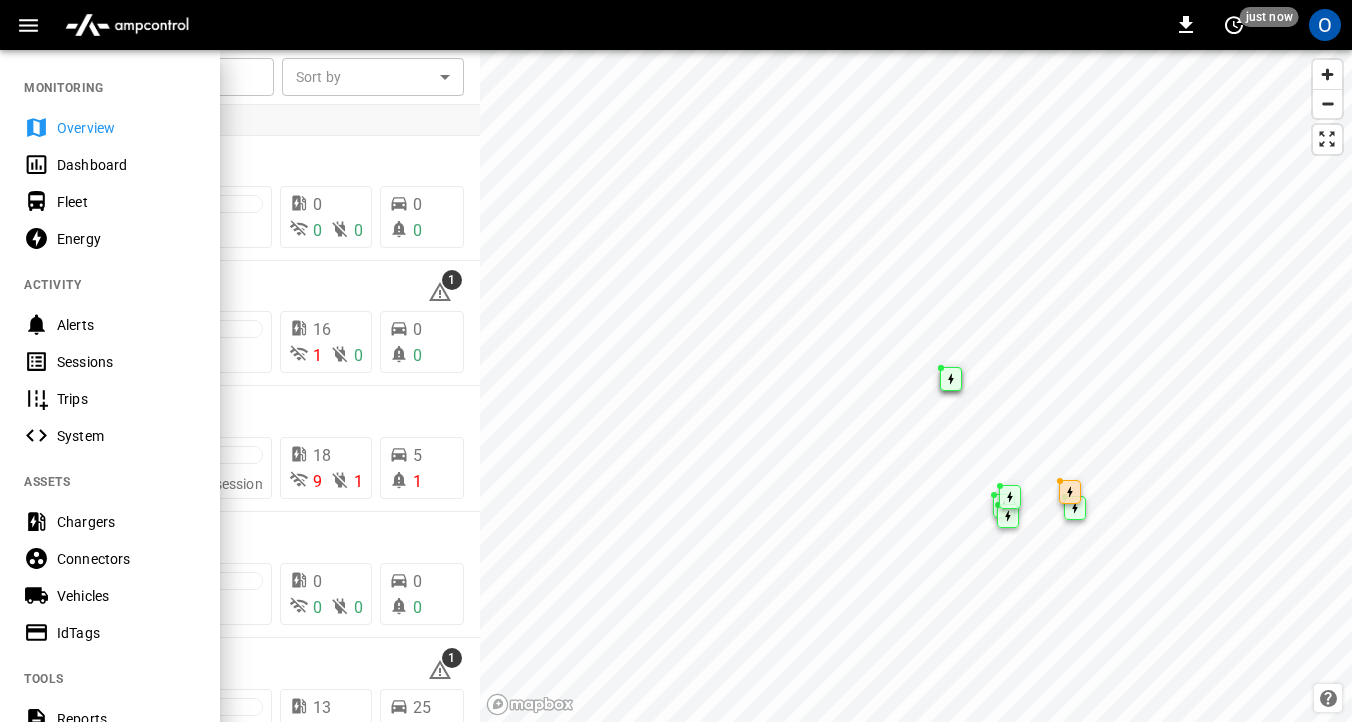 click on "Alerts" at bounding box center [110, 324] 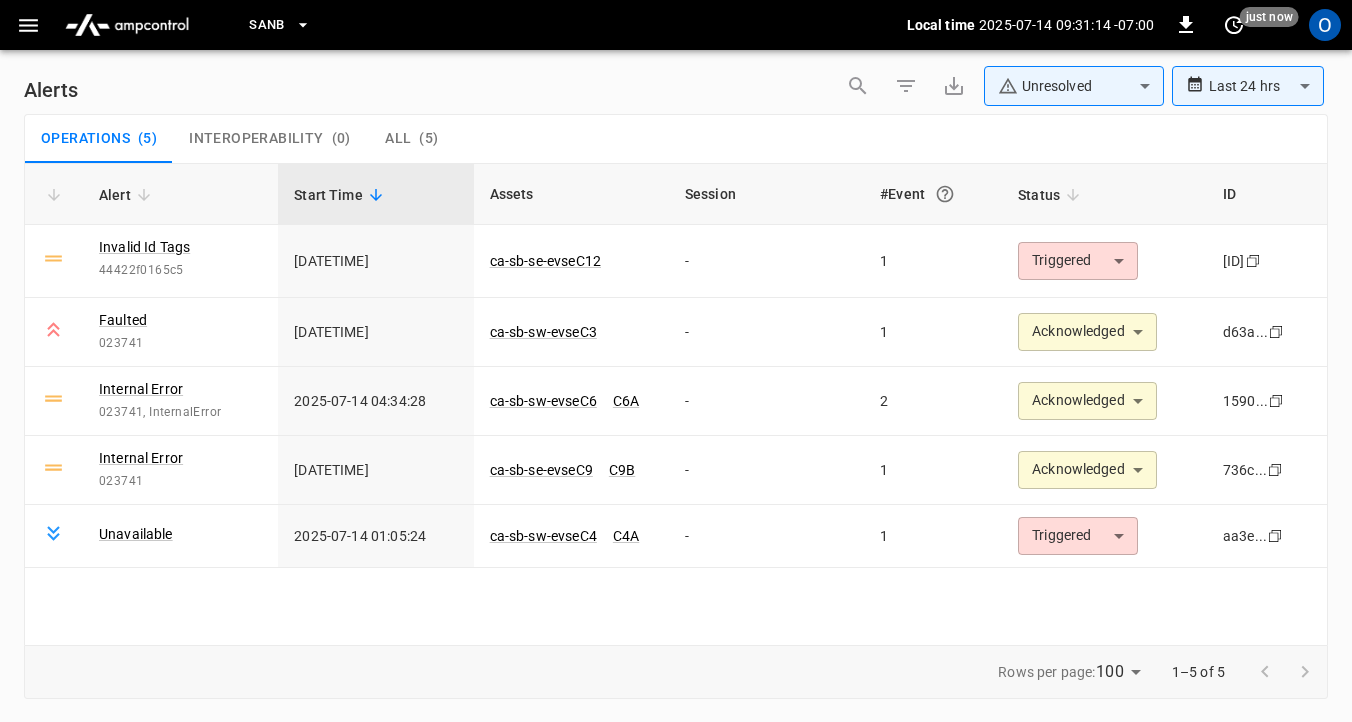 click on "SanB" at bounding box center (280, 25) 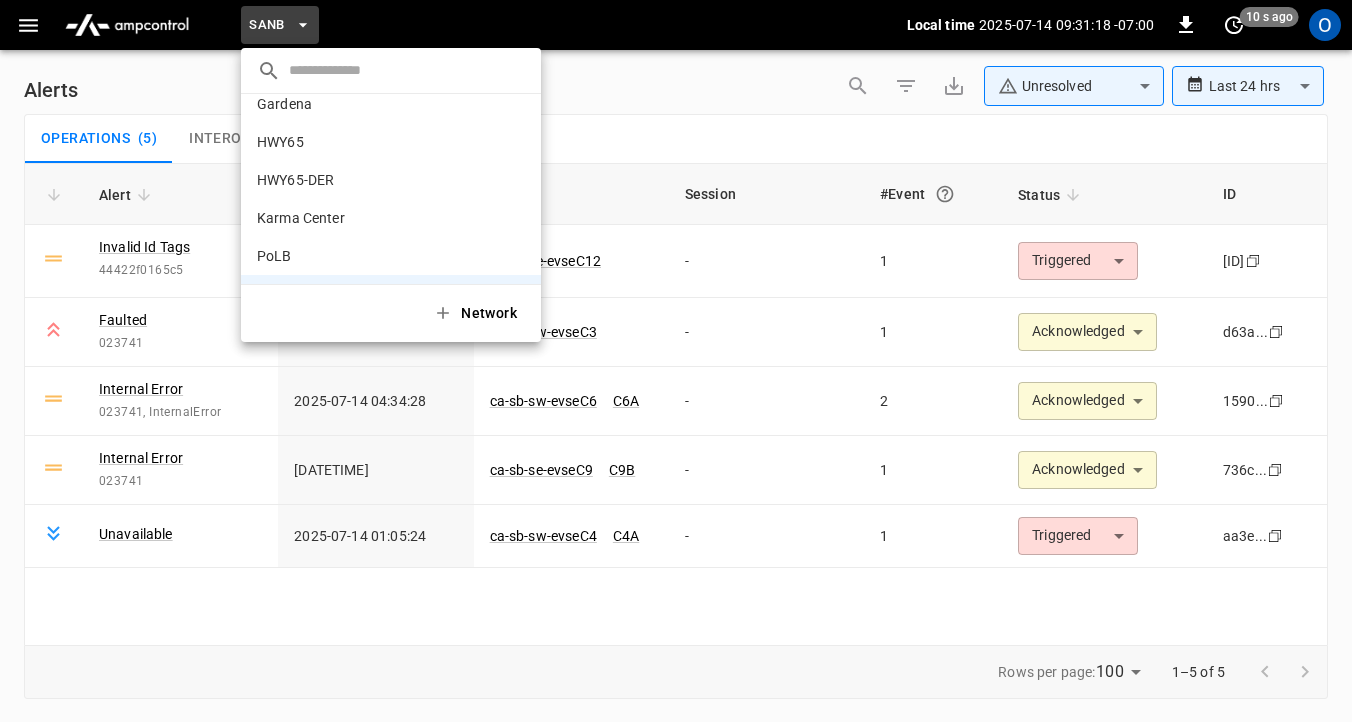 scroll, scrollTop: 0, scrollLeft: 0, axis: both 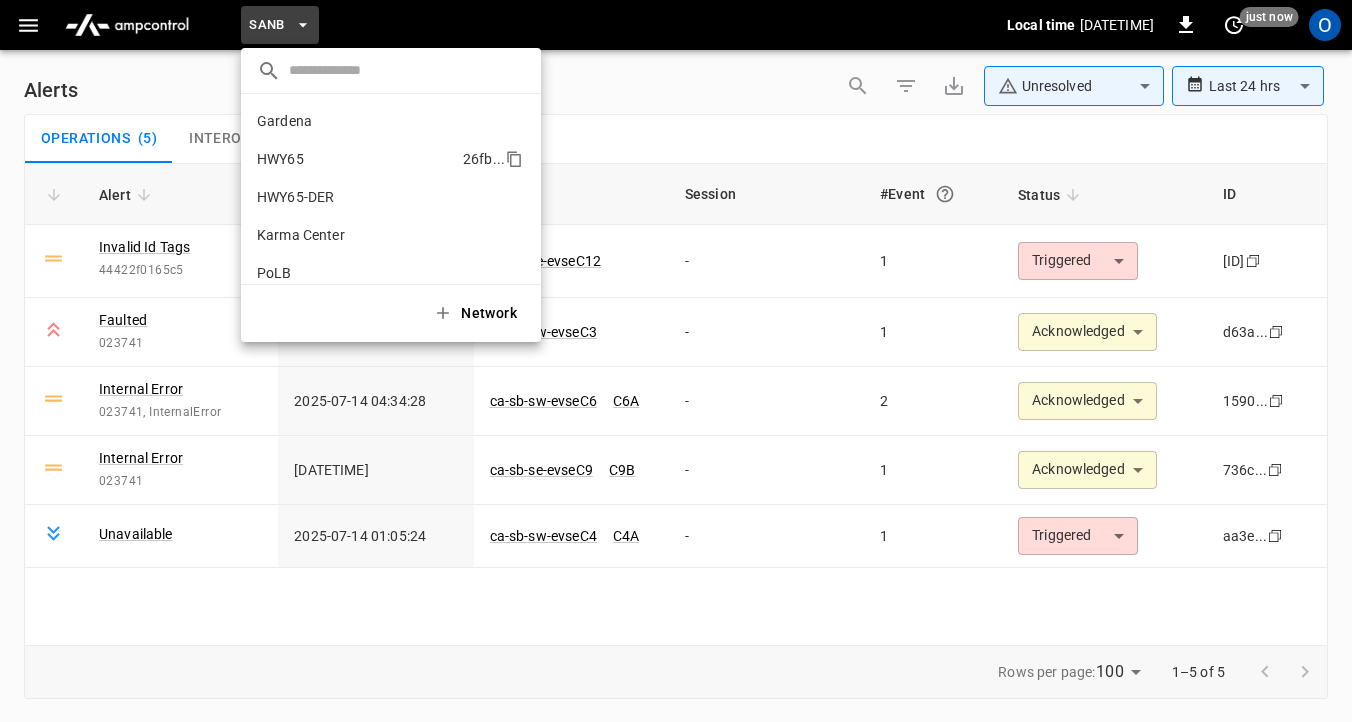 click on "HWY65" at bounding box center (280, 159) 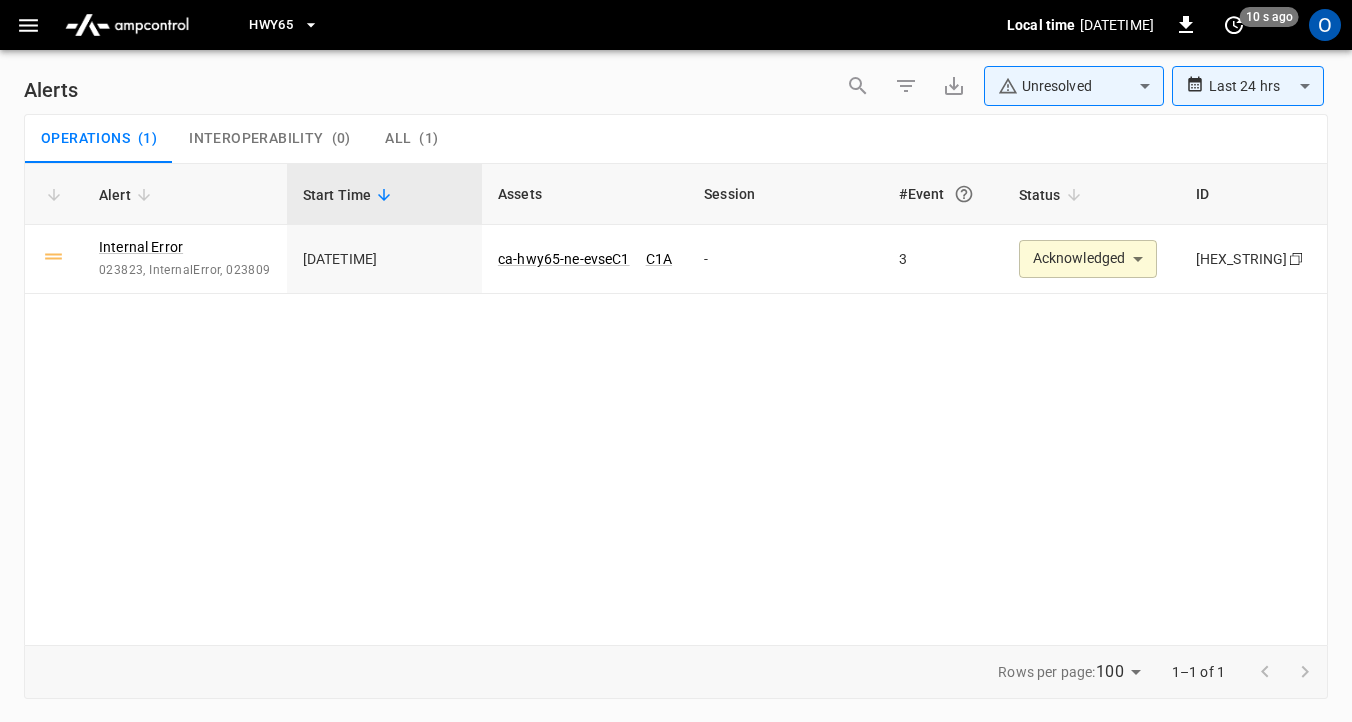 click on "Interoperability ( 0 )" at bounding box center [270, 139] 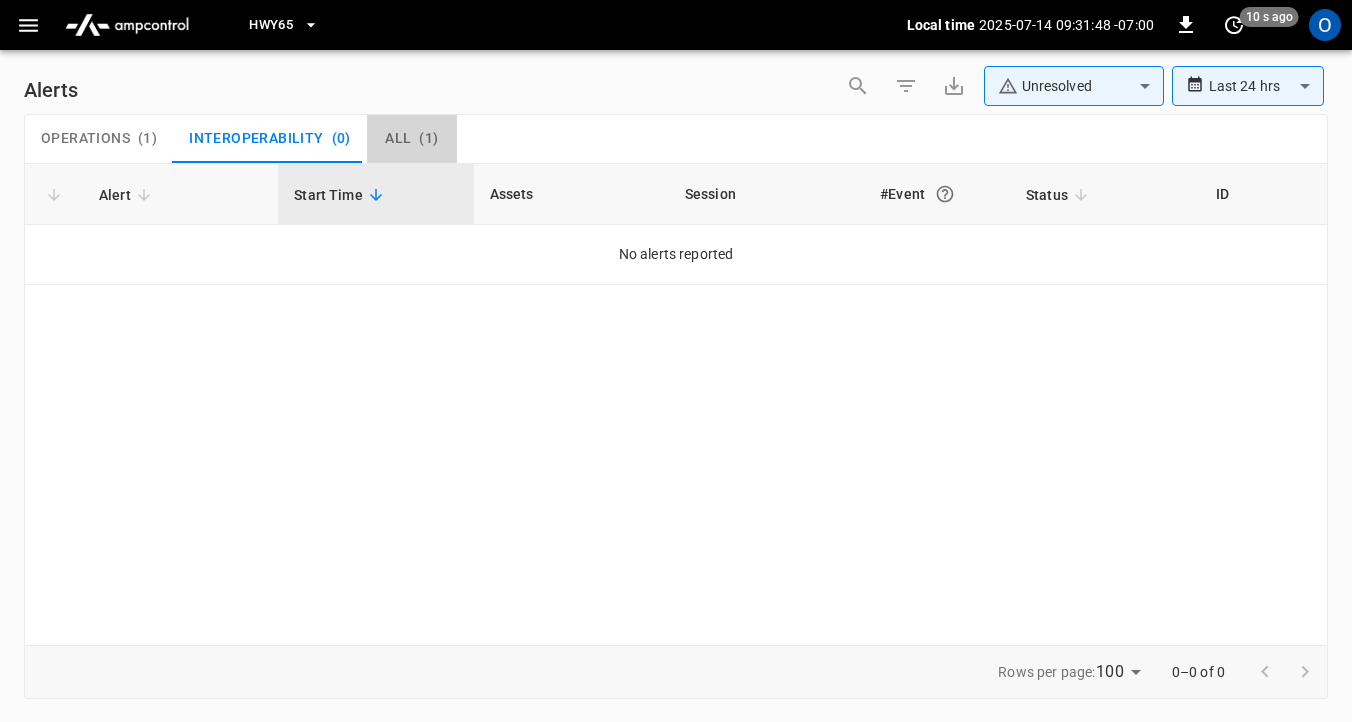 click on "All ( 1 )" at bounding box center (411, 139) 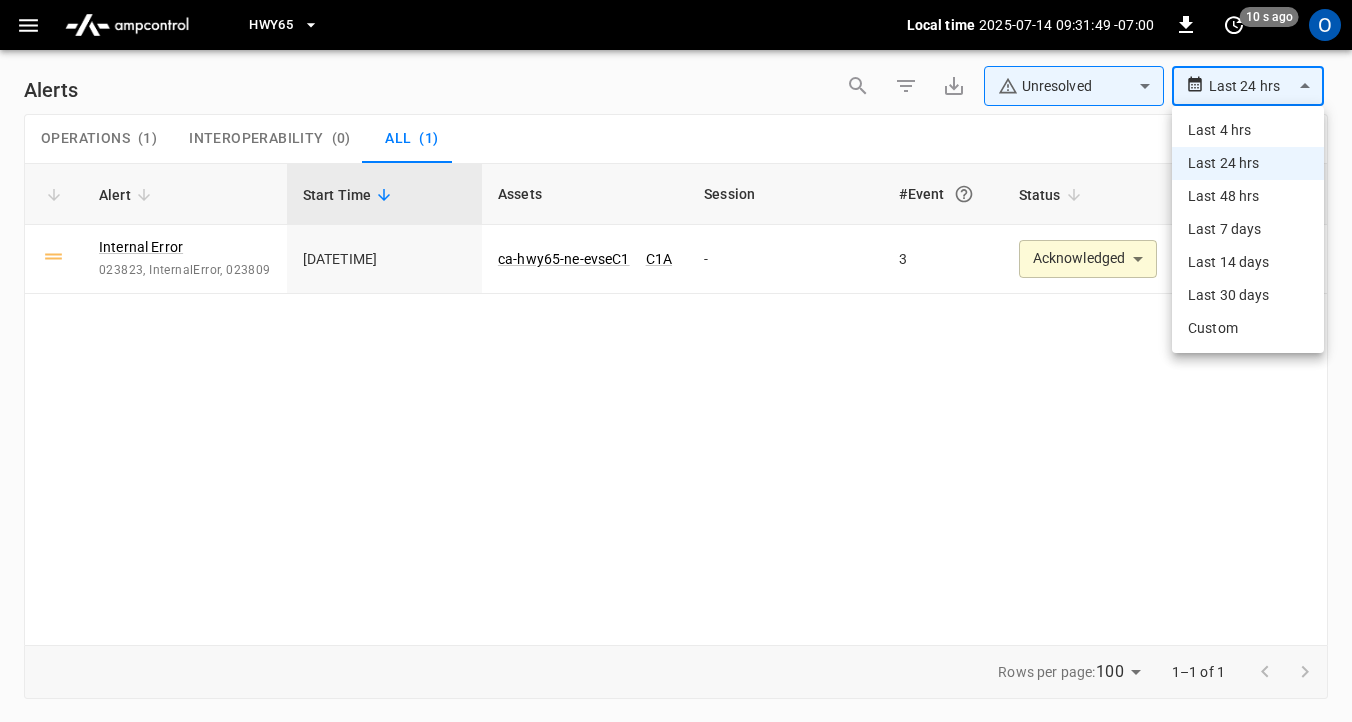 click on "**********" at bounding box center (676, 357) 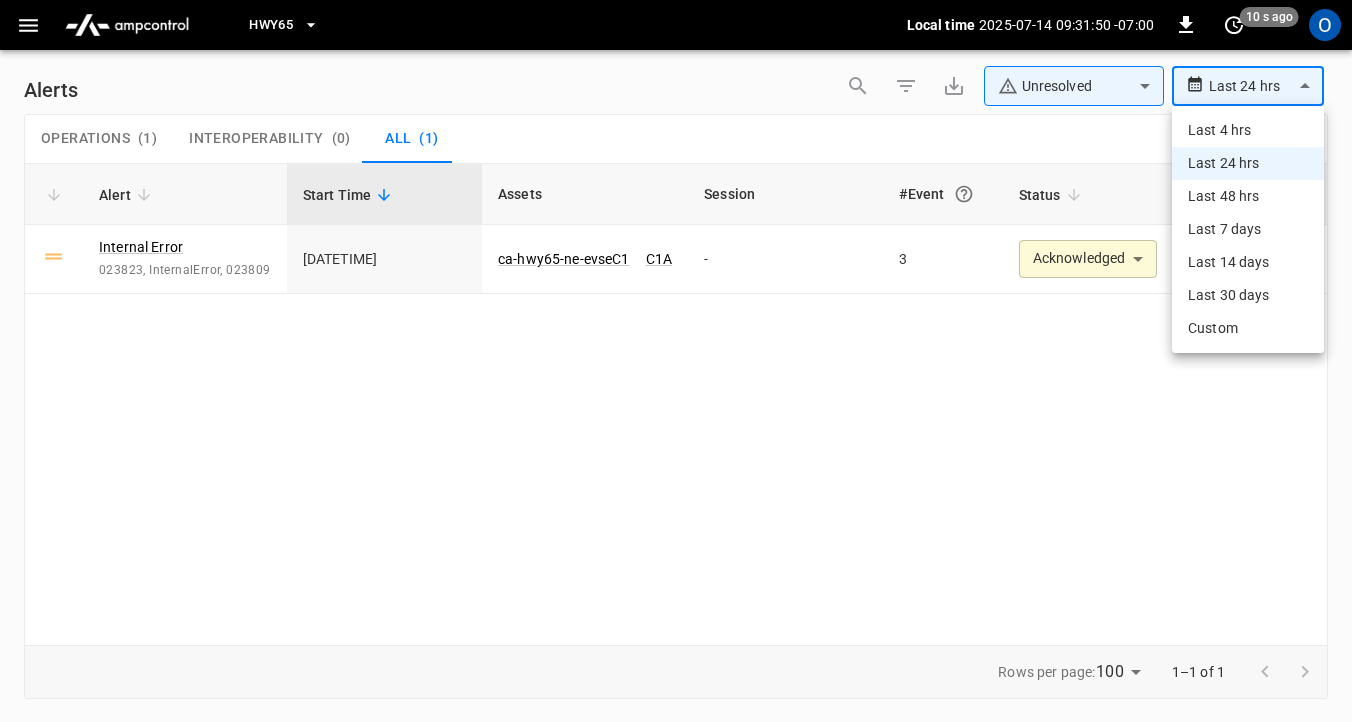 click on "Last 48 hrs" at bounding box center (1248, 196) 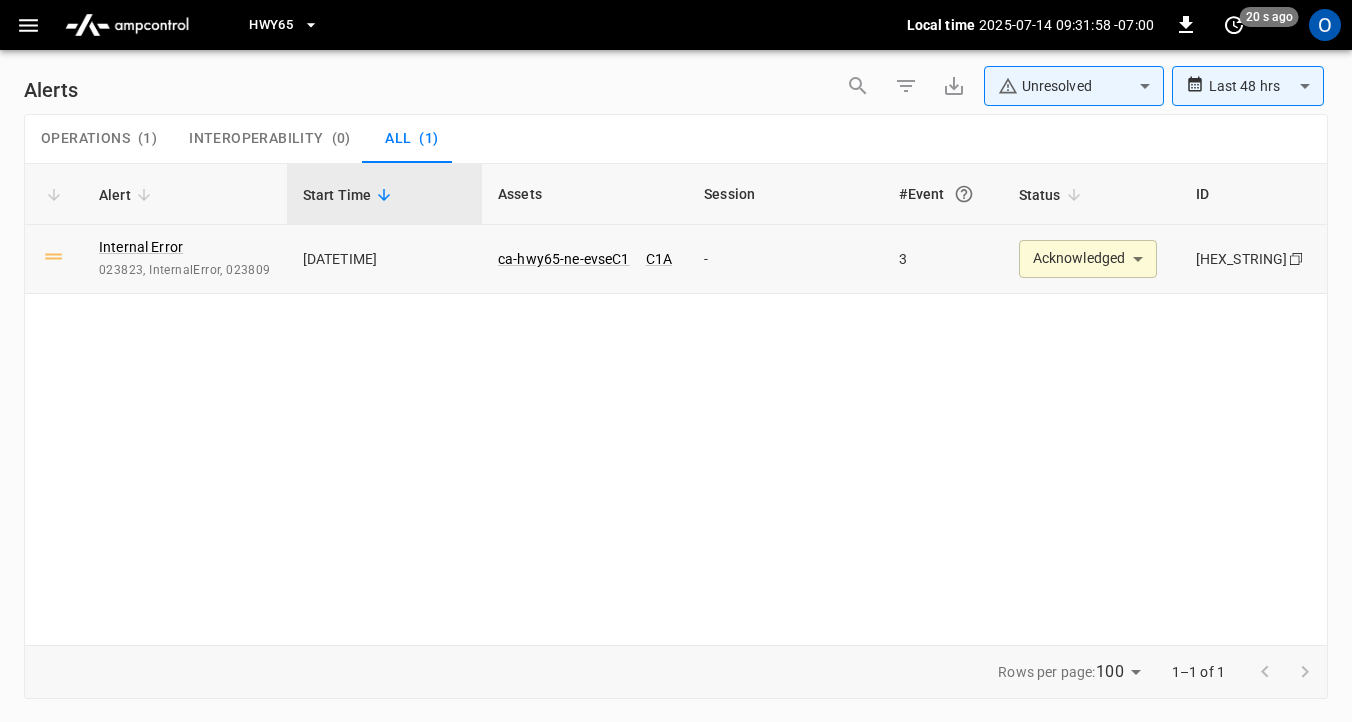 click 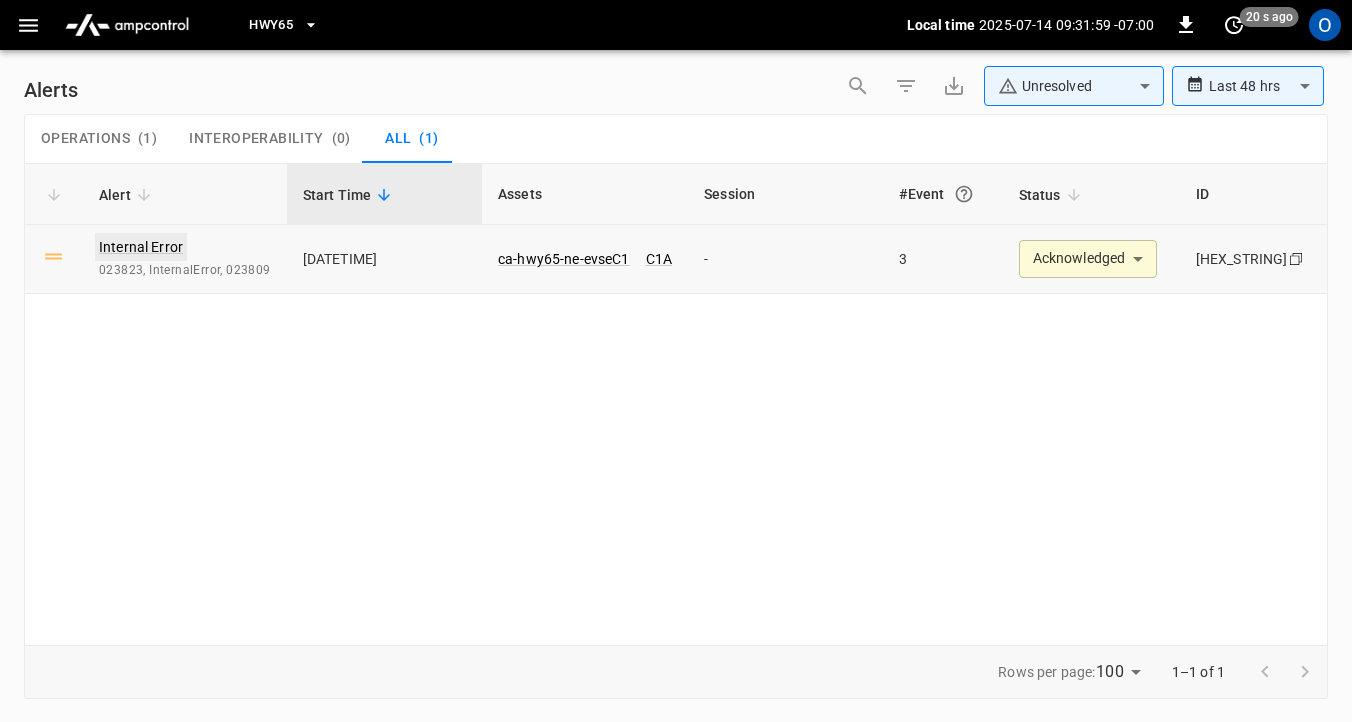 click on "Internal Error" at bounding box center (141, 247) 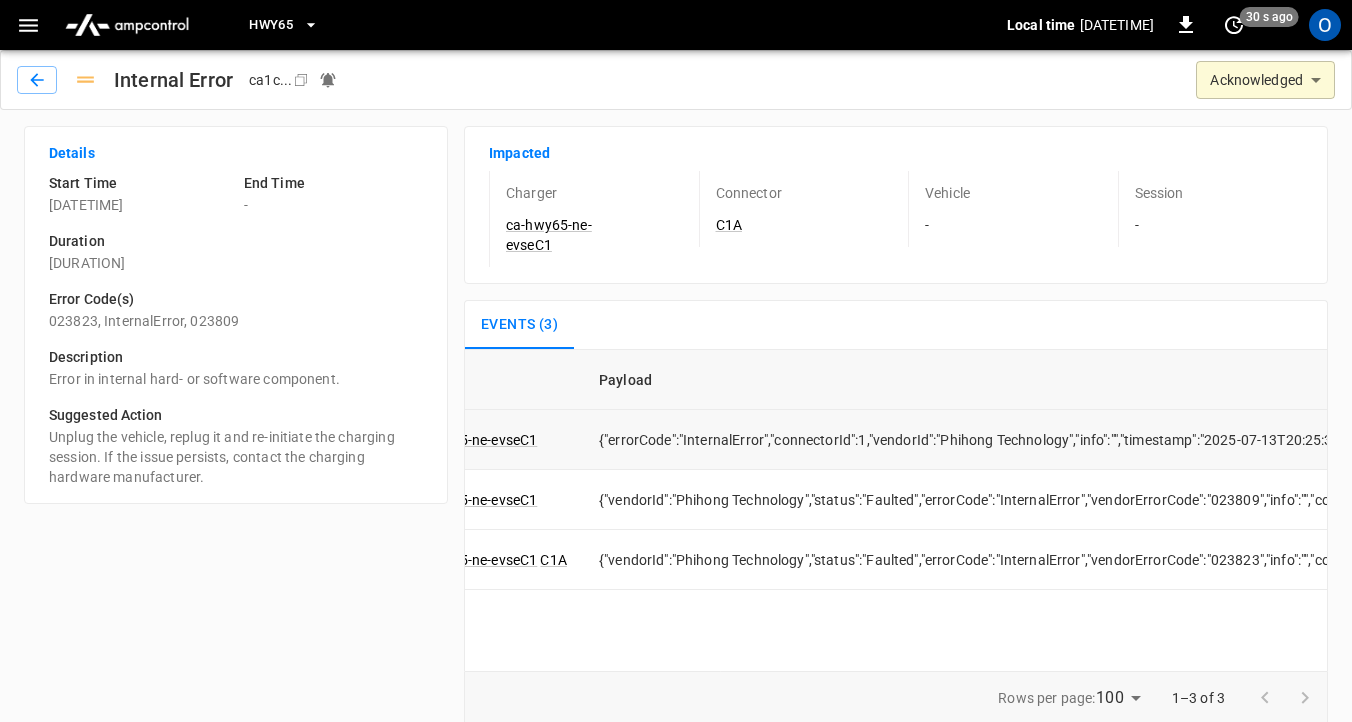 scroll, scrollTop: 0, scrollLeft: 0, axis: both 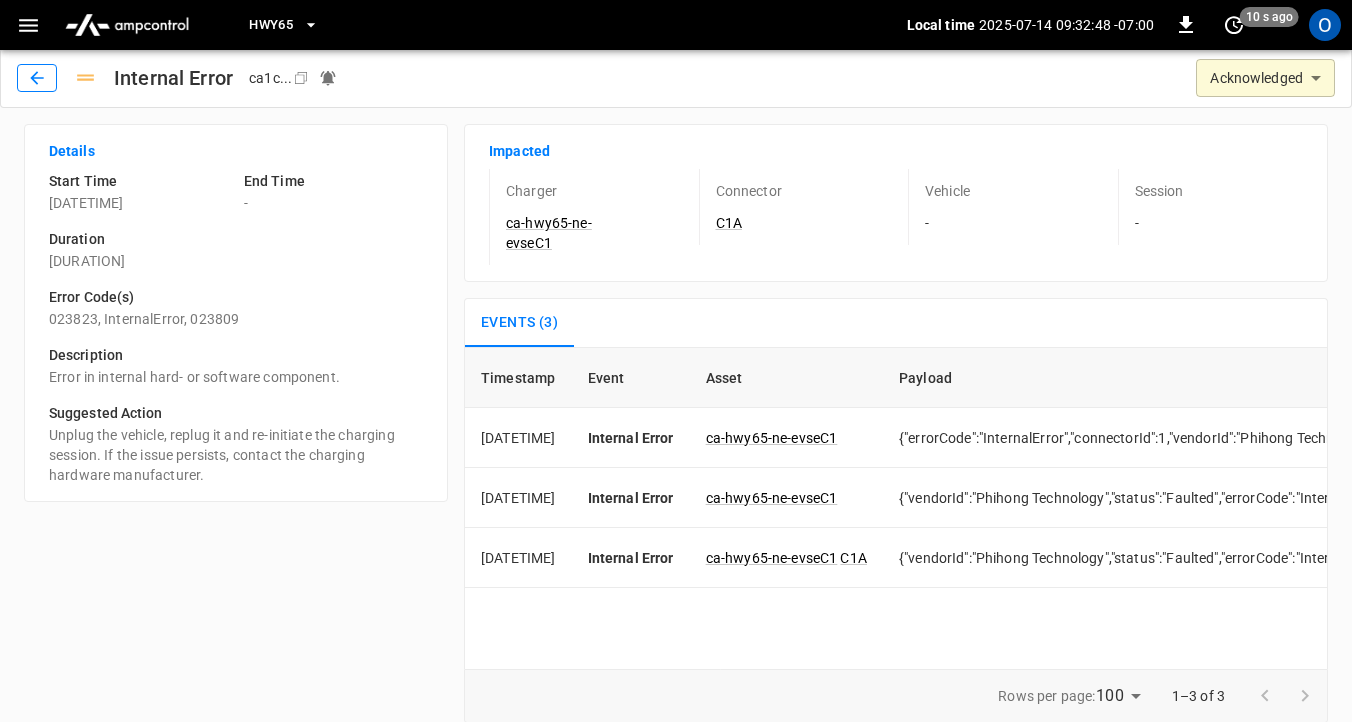 click 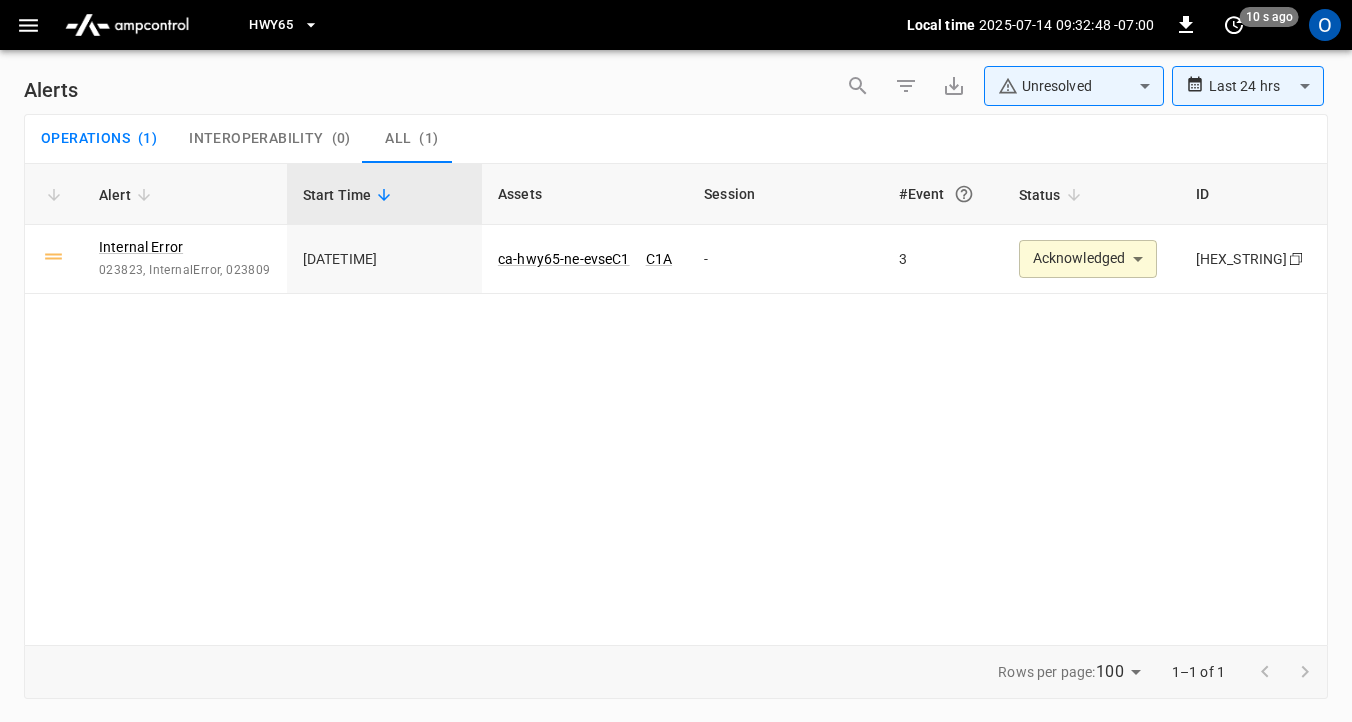 scroll, scrollTop: 0, scrollLeft: 0, axis: both 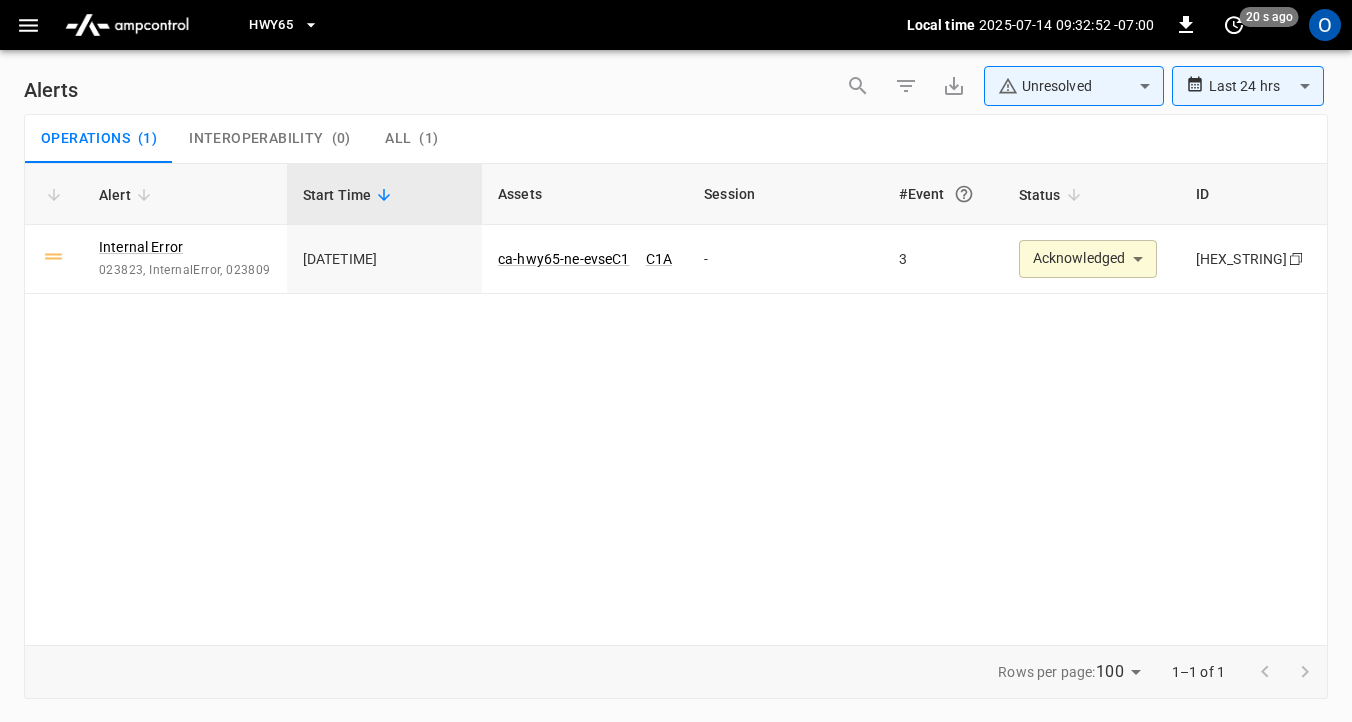 click on "**********" at bounding box center (676, 357) 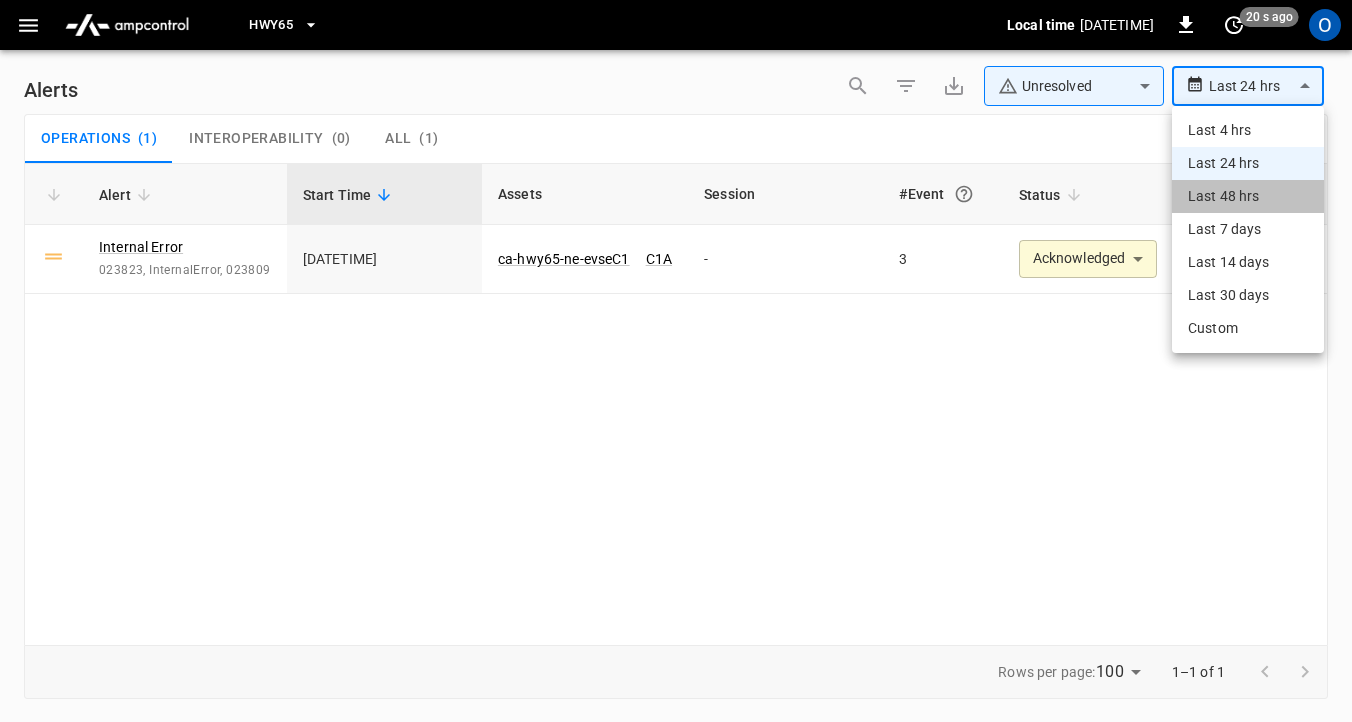click on "Last 48 hrs" at bounding box center (1248, 196) 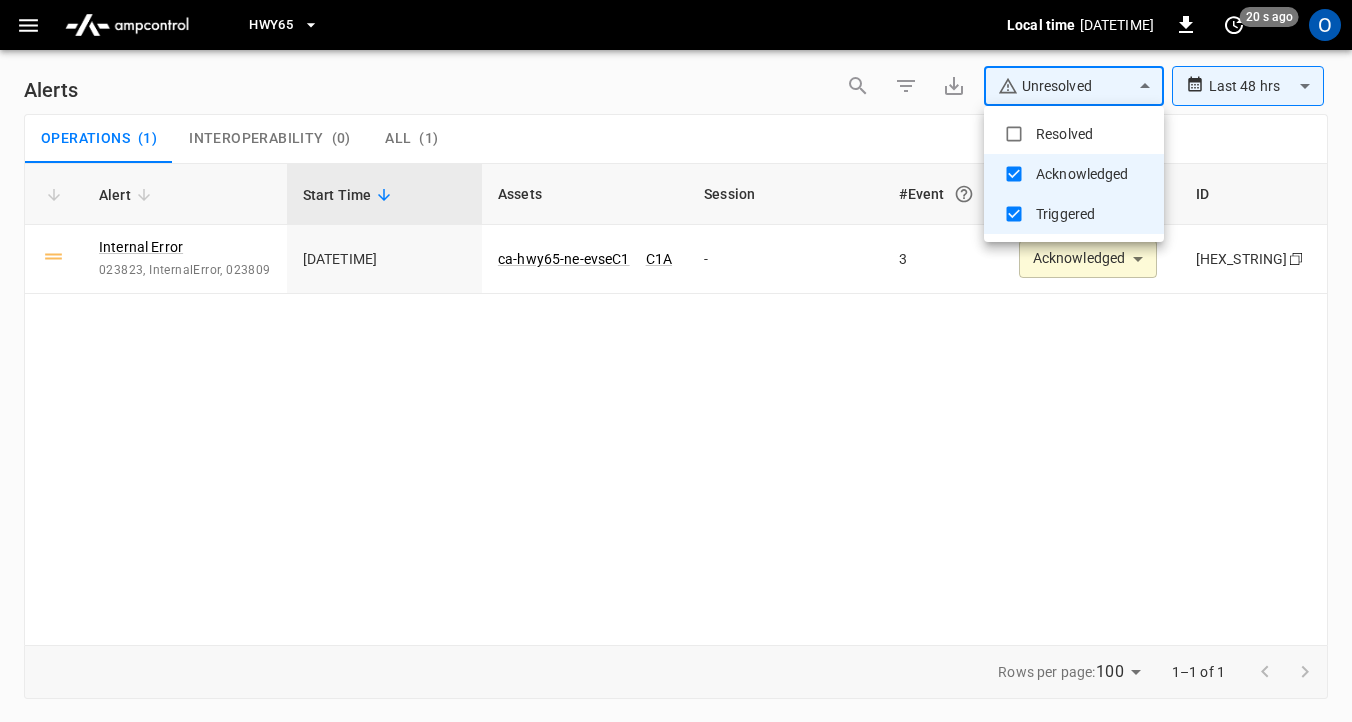 click on "**********" at bounding box center (676, 357) 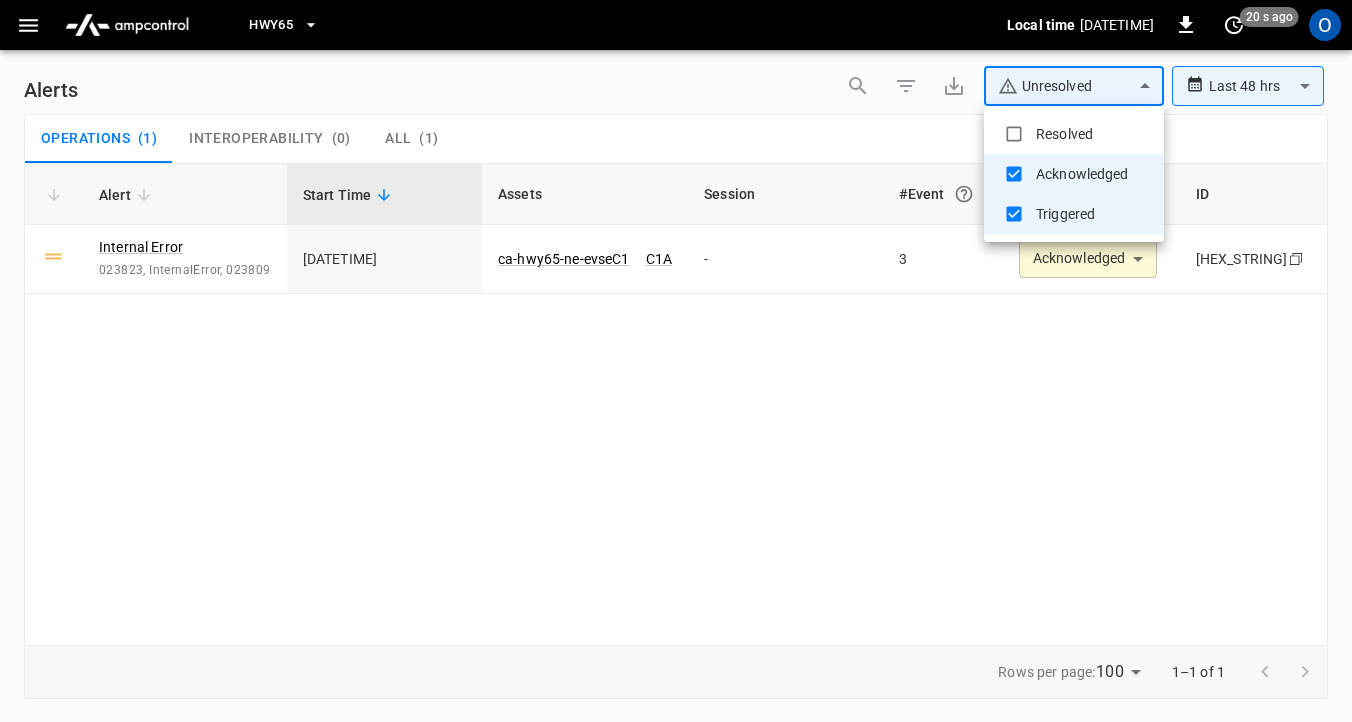 click on "Resolved" at bounding box center [1074, 134] 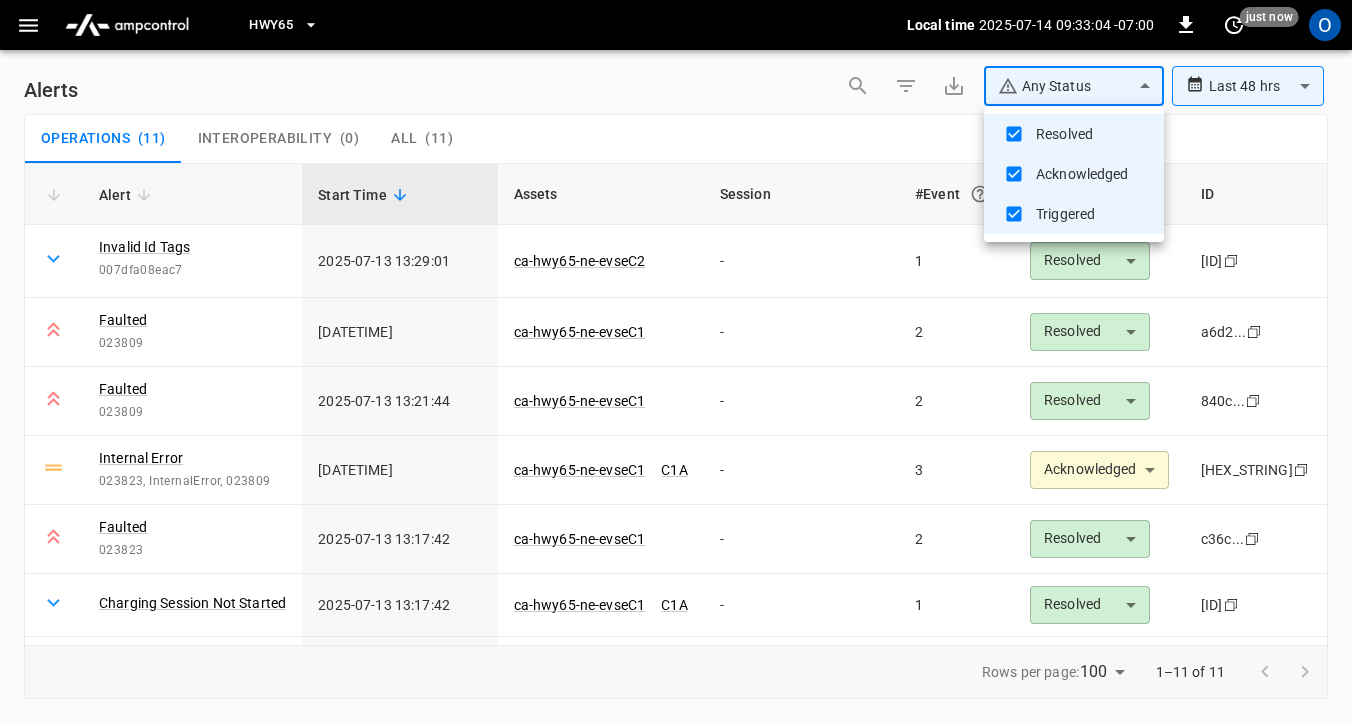 click at bounding box center [676, 361] 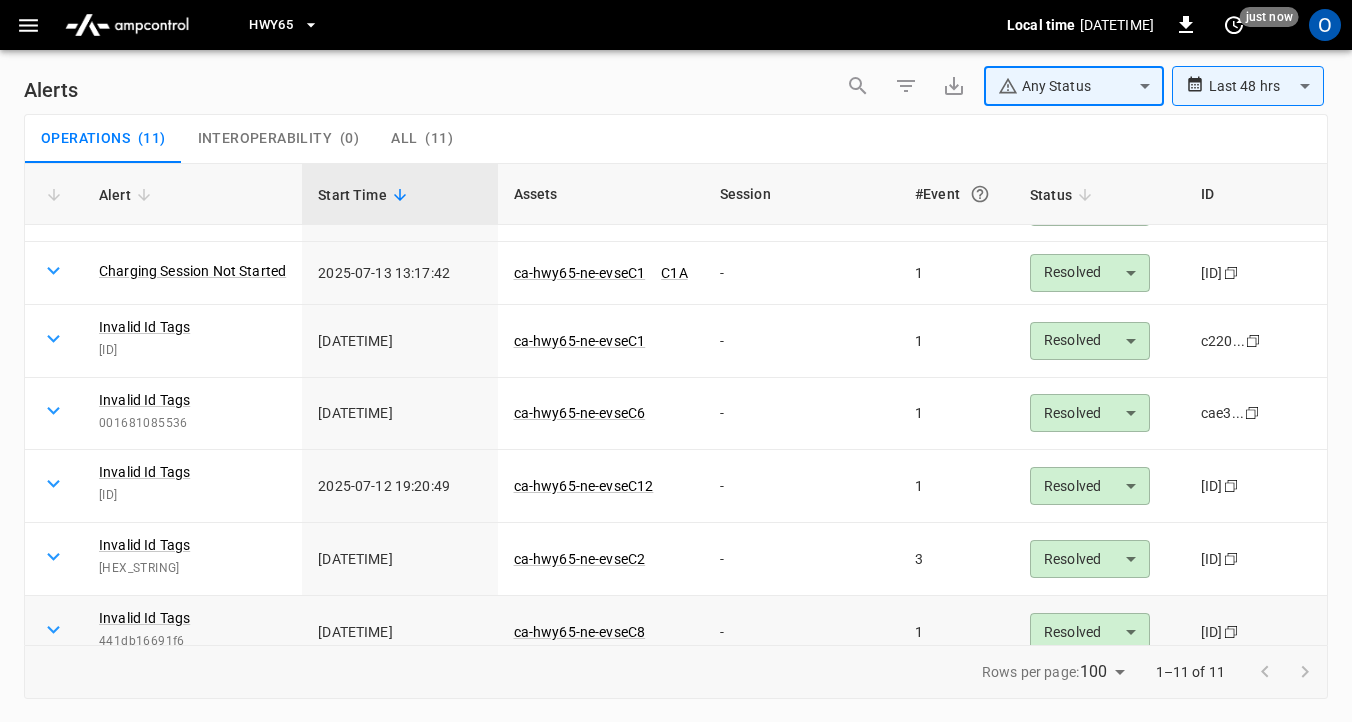 scroll, scrollTop: 356, scrollLeft: 0, axis: vertical 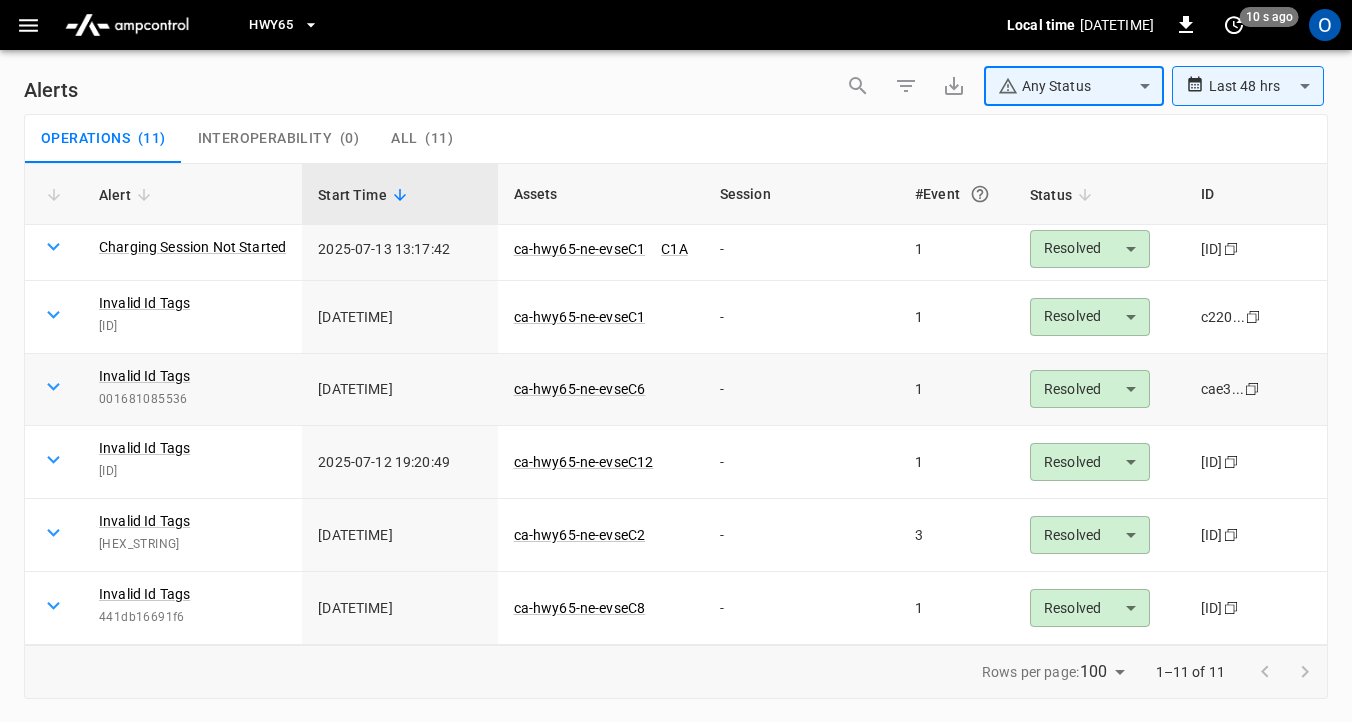 click on "Invalid Id Tags 001681085536" at bounding box center [192, 390] 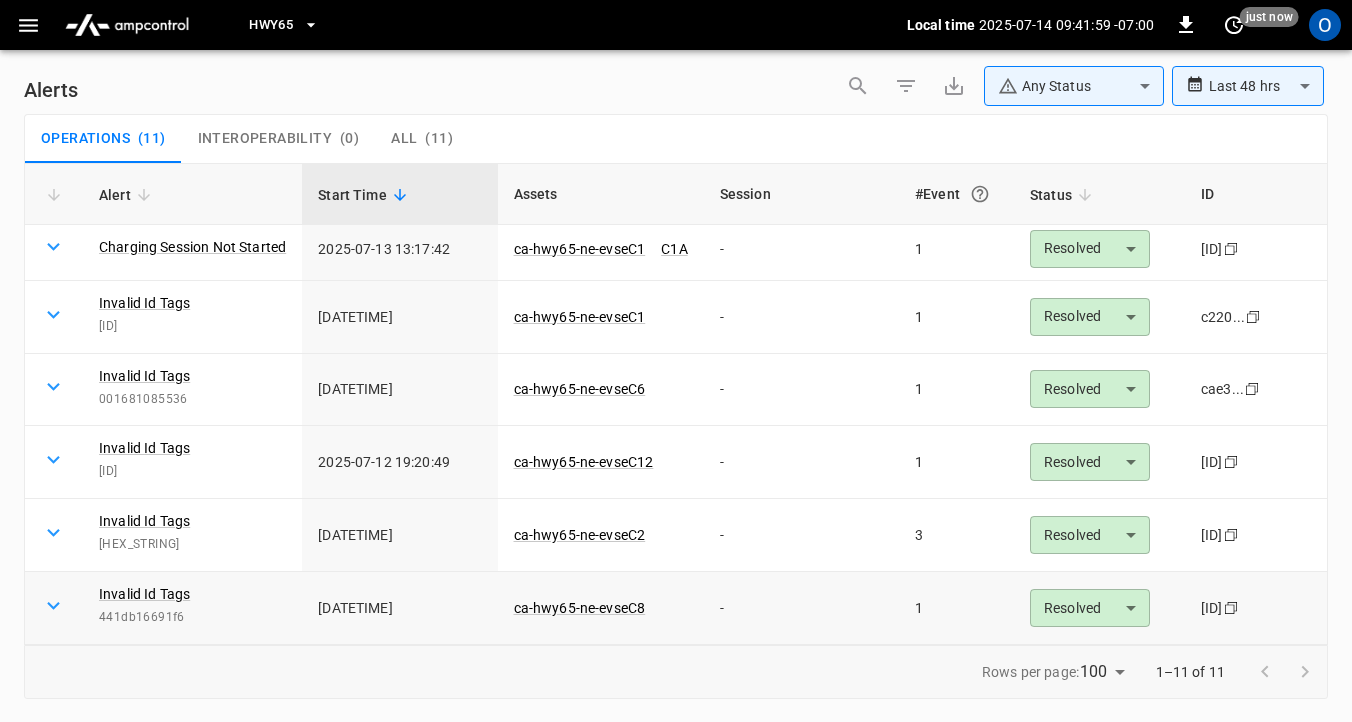 scroll, scrollTop: 0, scrollLeft: 0, axis: both 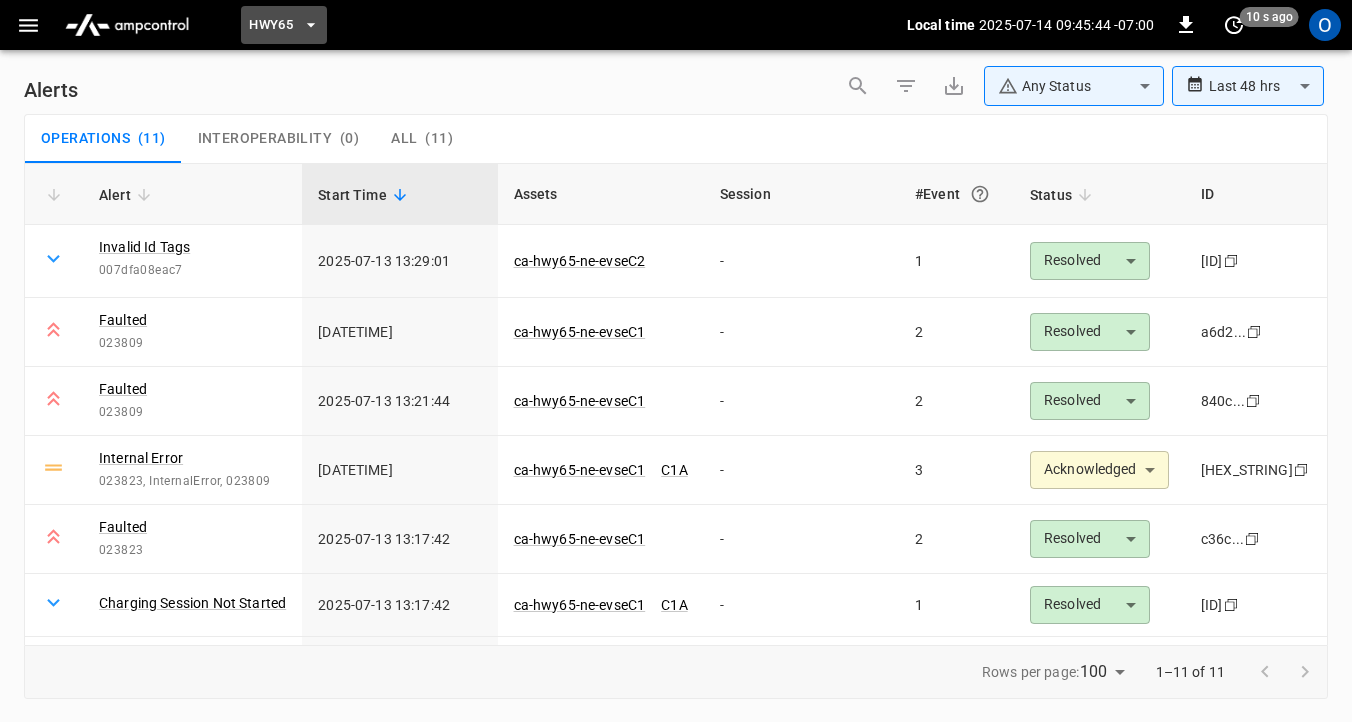 click on "HWY65" at bounding box center [271, 25] 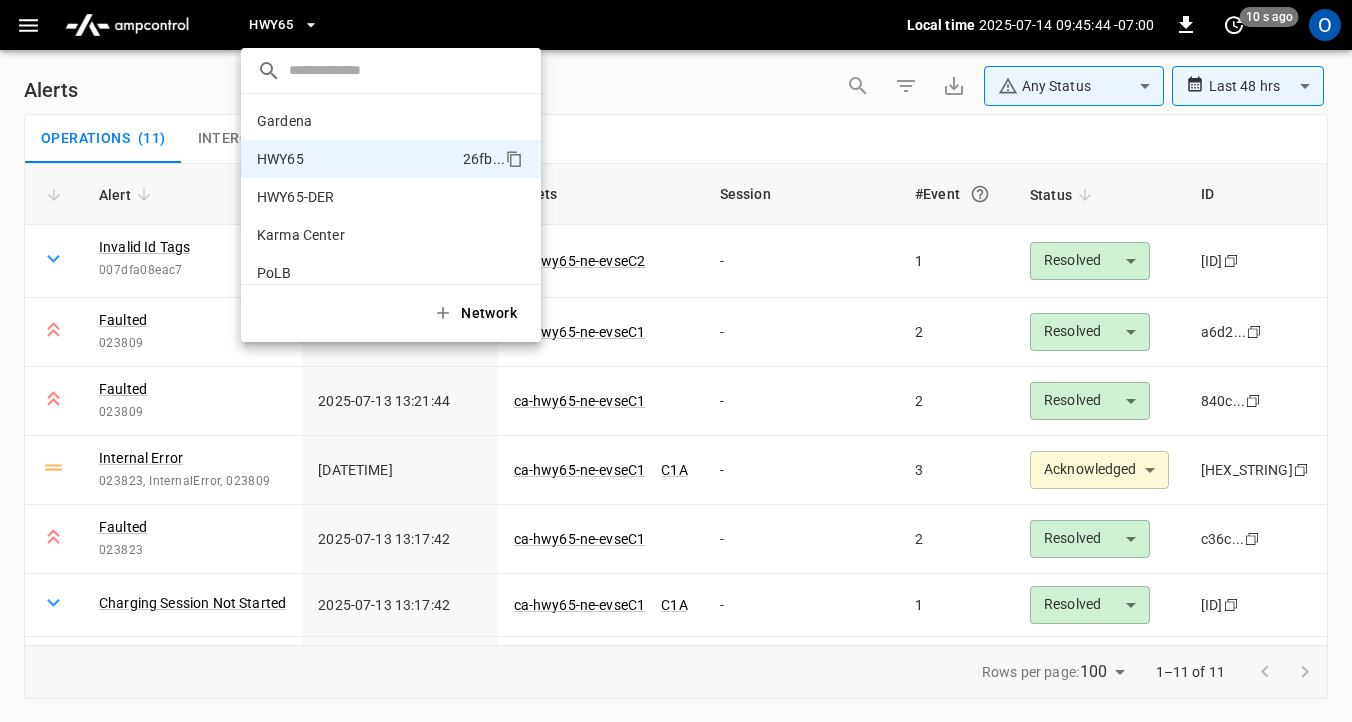 scroll, scrollTop: 32, scrollLeft: 0, axis: vertical 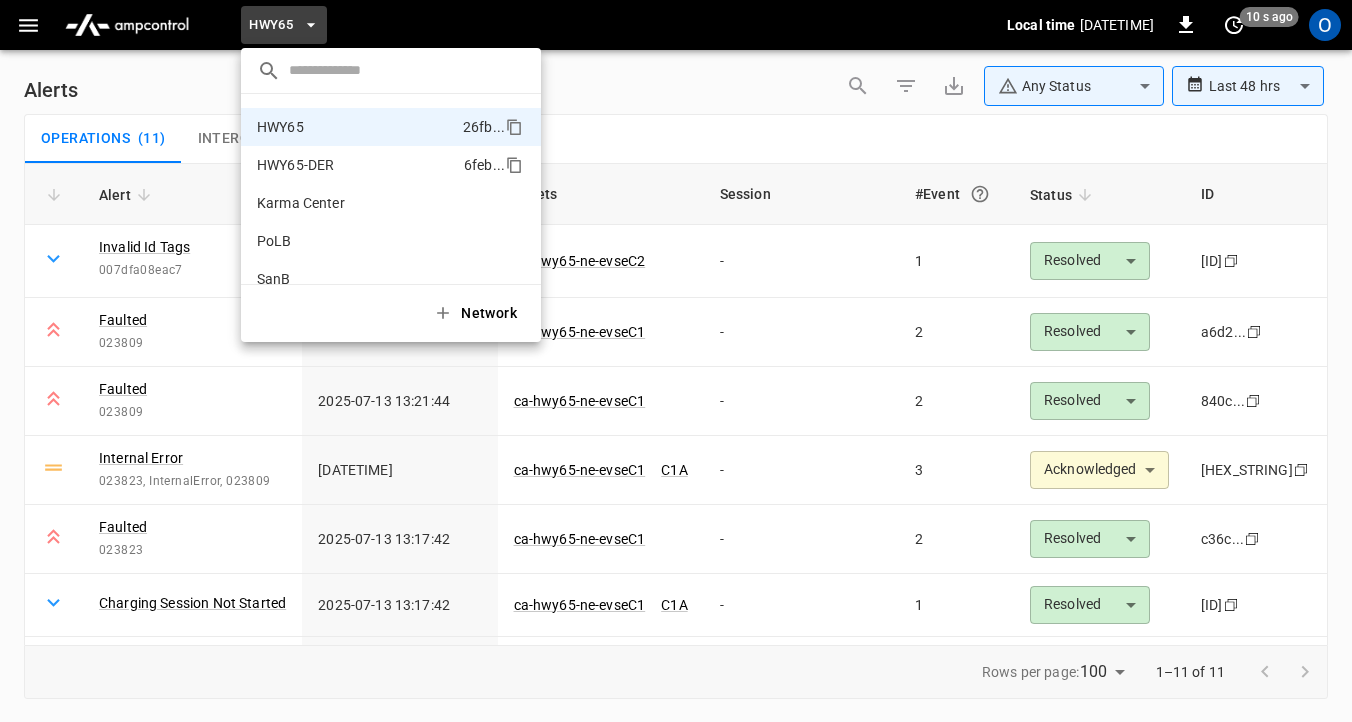 click on "HWY65-DER 6feb ..." at bounding box center [391, 165] 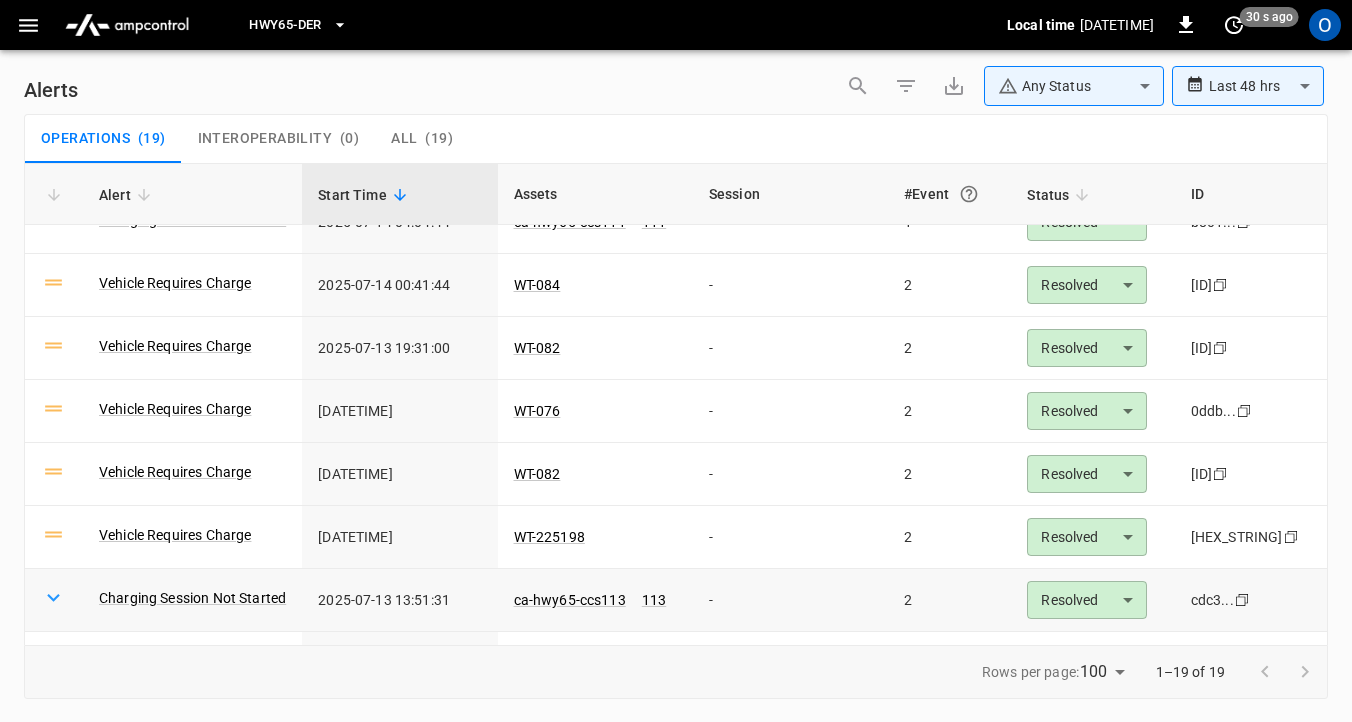 scroll, scrollTop: 0, scrollLeft: 0, axis: both 